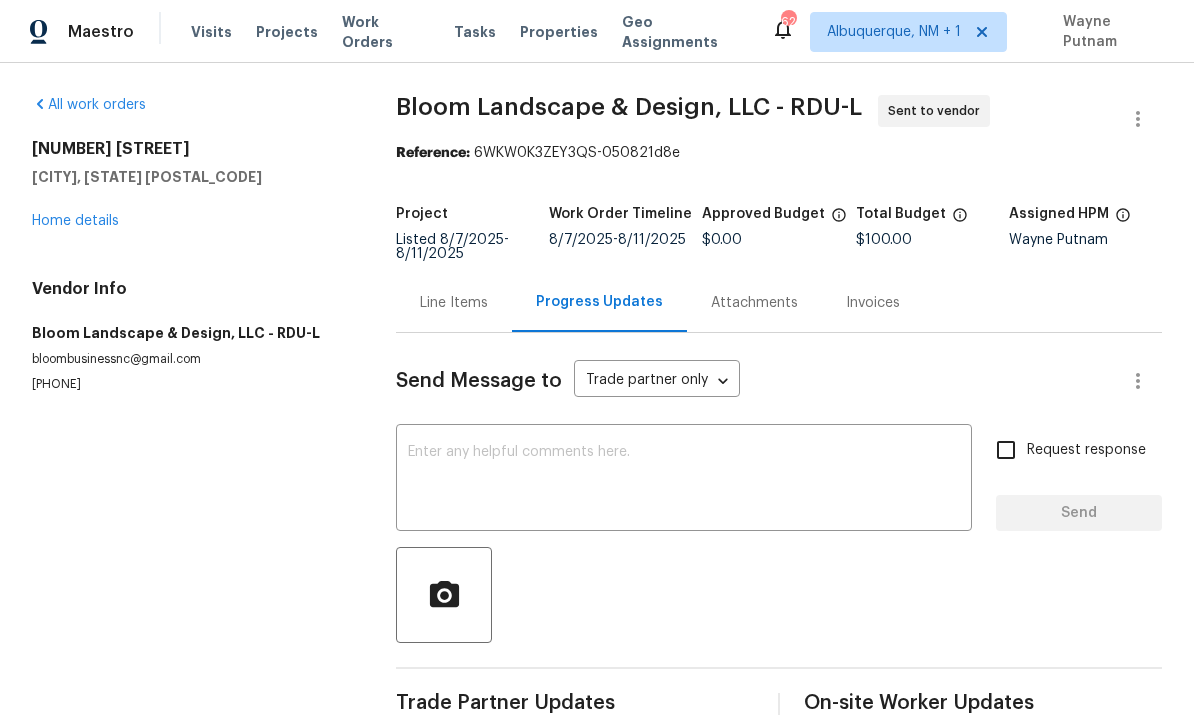 scroll, scrollTop: 0, scrollLeft: 0, axis: both 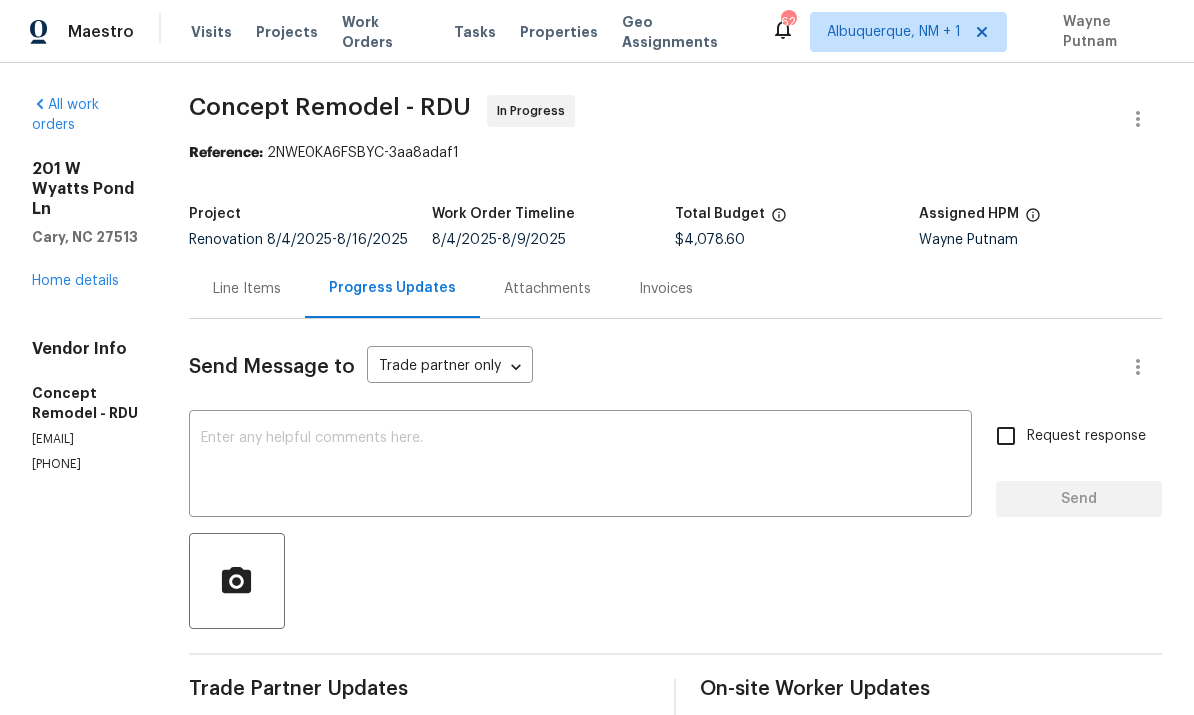 click on "Home details" at bounding box center (75, 281) 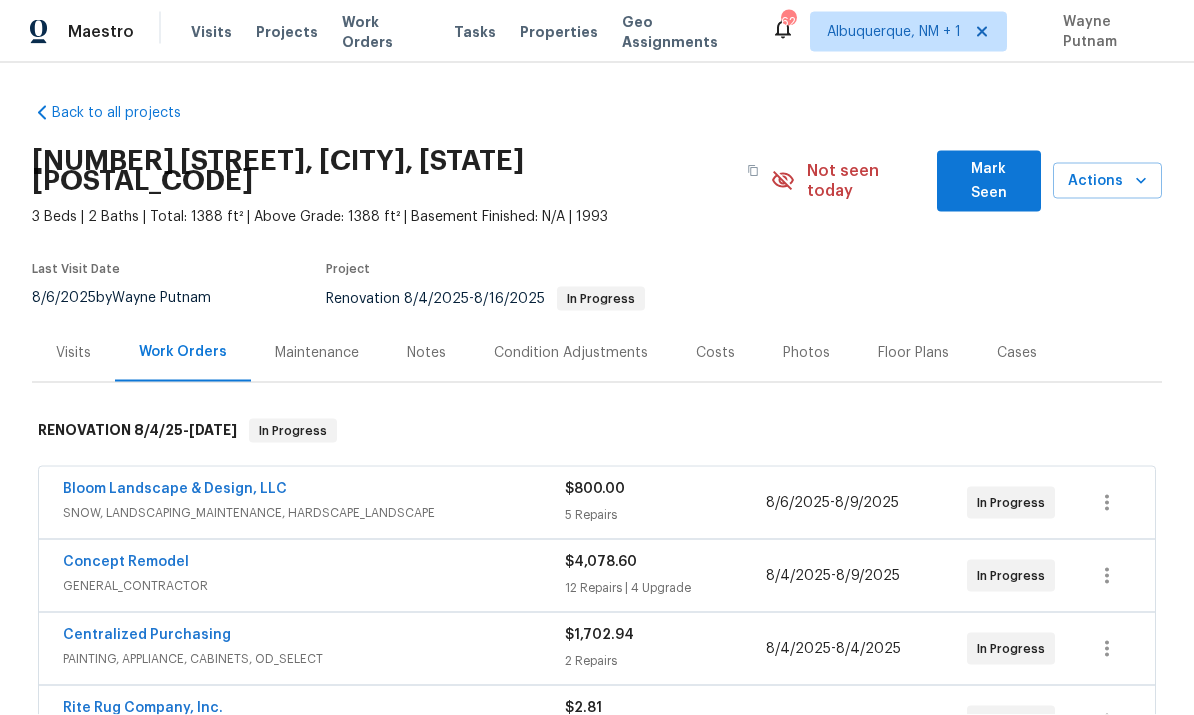 scroll, scrollTop: 37, scrollLeft: 0, axis: vertical 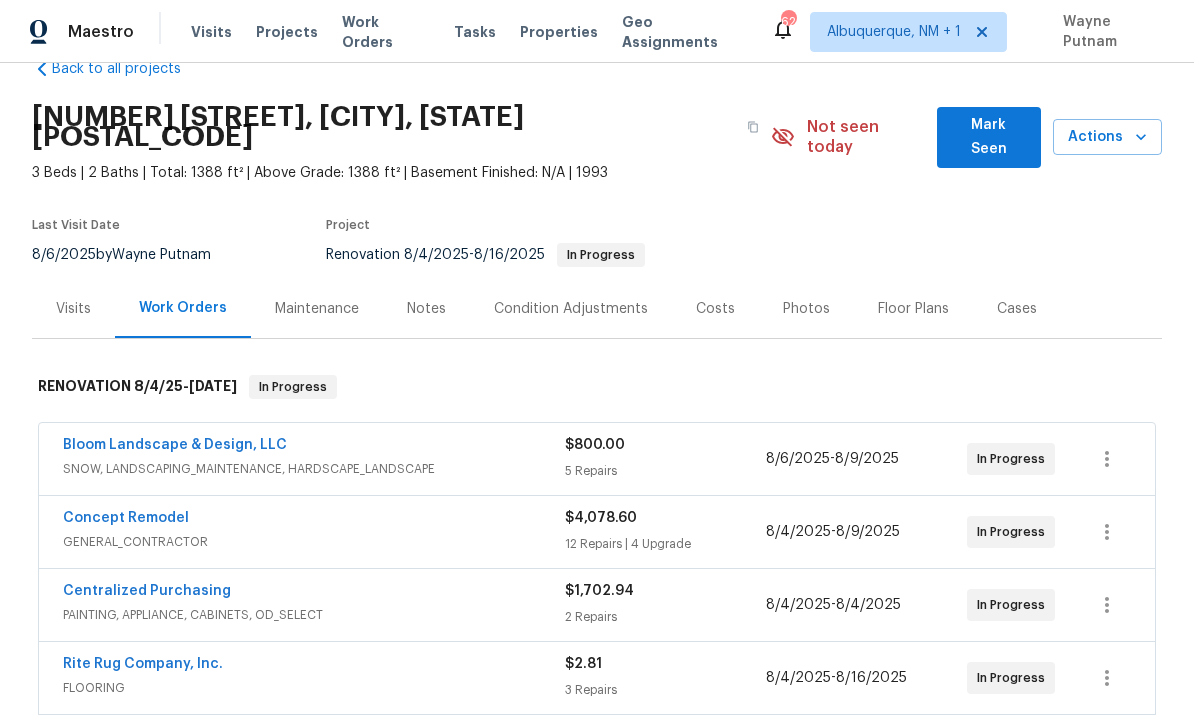 click on "Rite Rug Company, Inc." at bounding box center (143, 664) 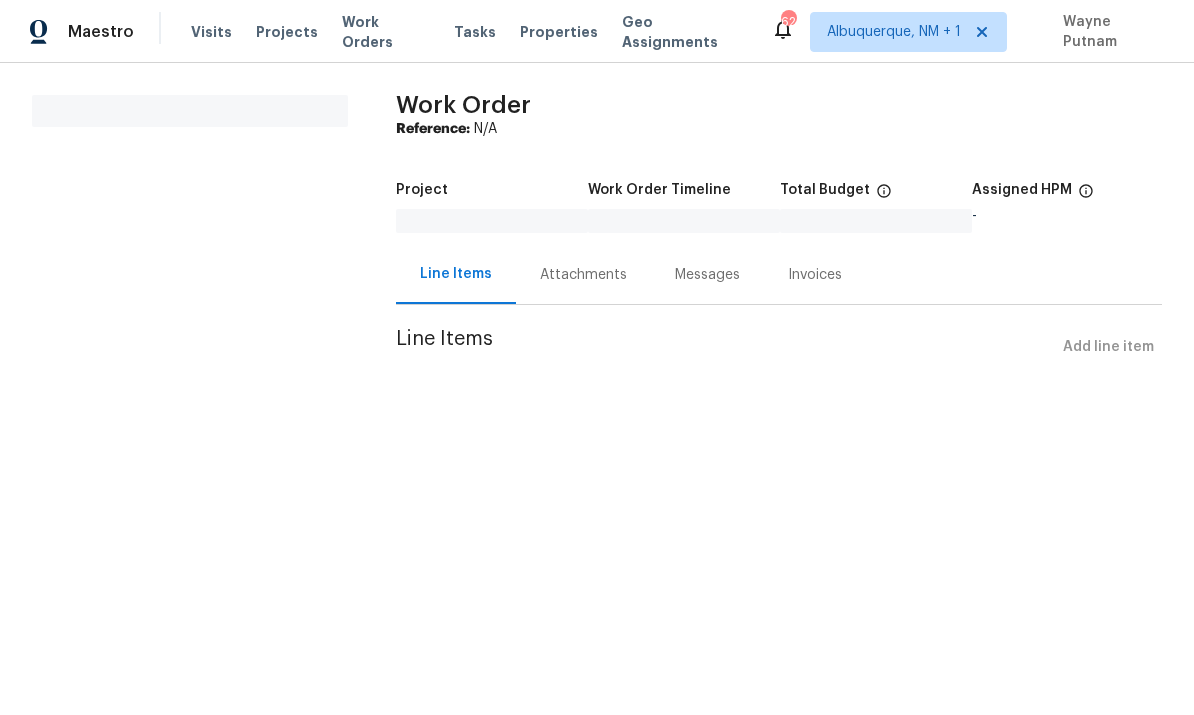 scroll, scrollTop: 0, scrollLeft: 0, axis: both 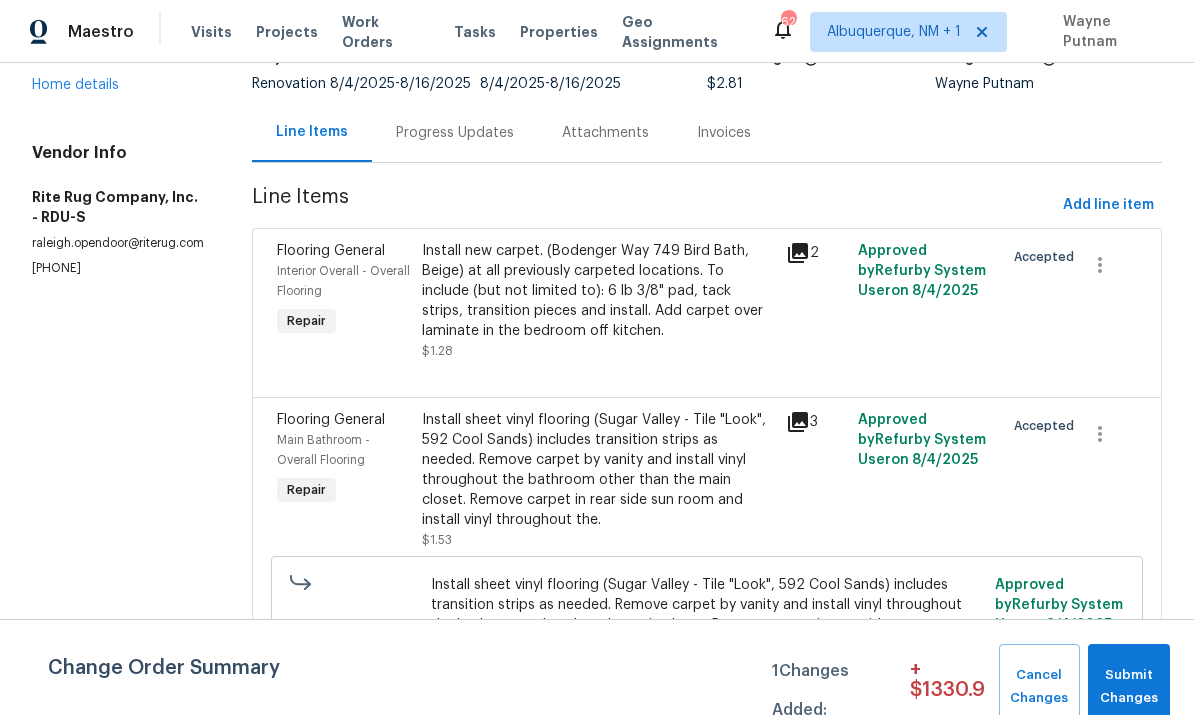click 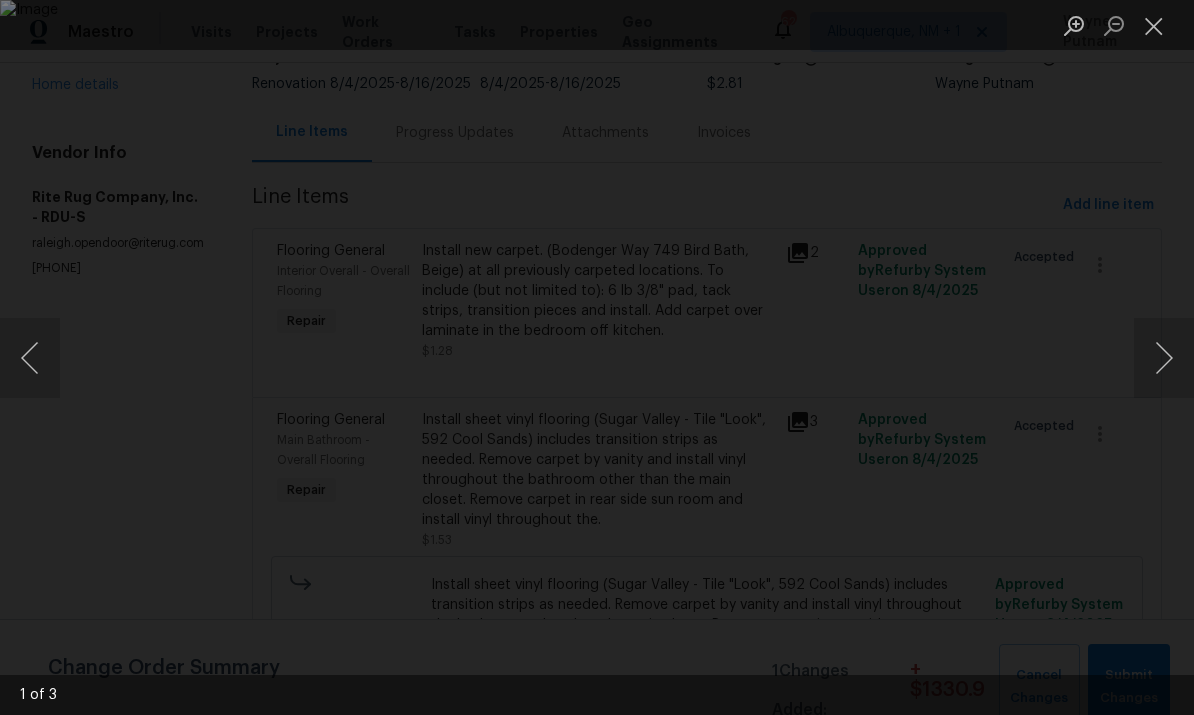click at bounding box center (1164, 358) 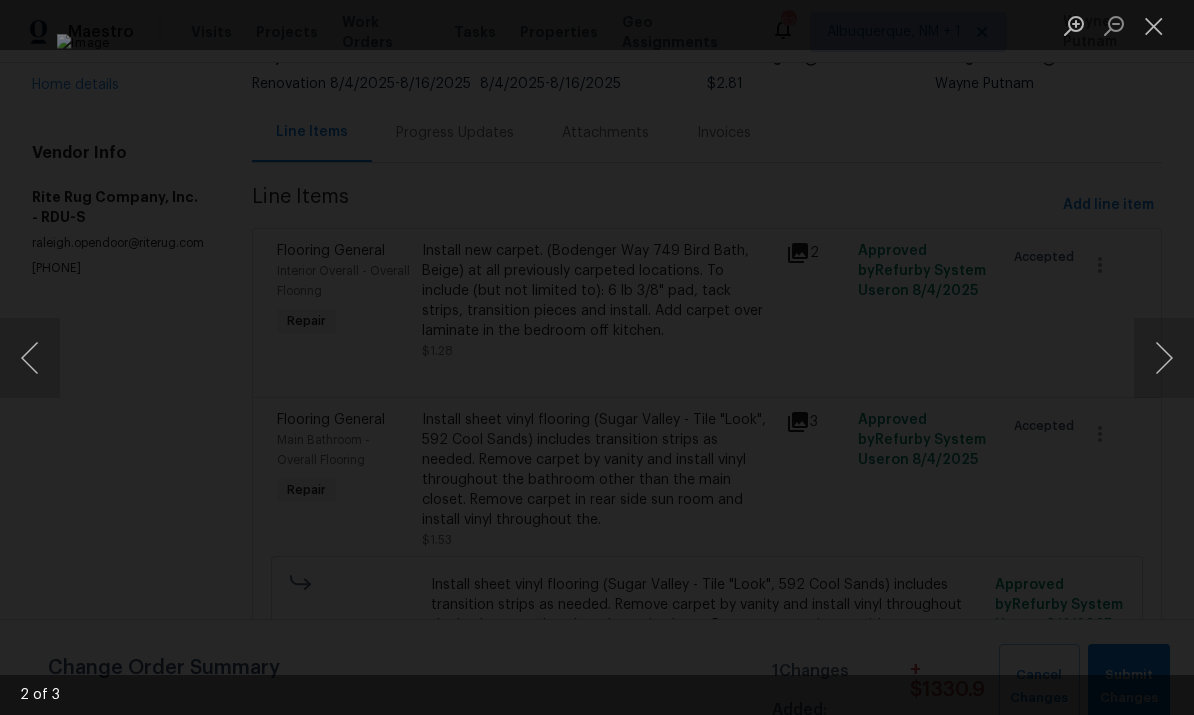 click at bounding box center [1164, 358] 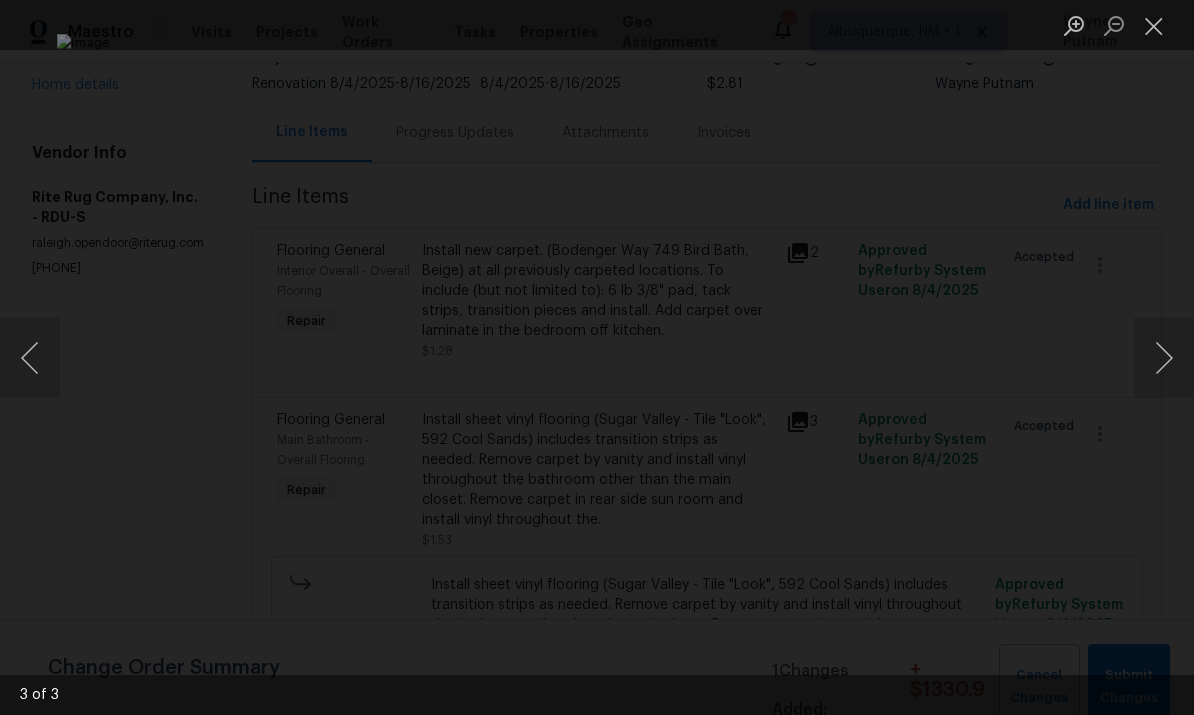 click at bounding box center (1164, 358) 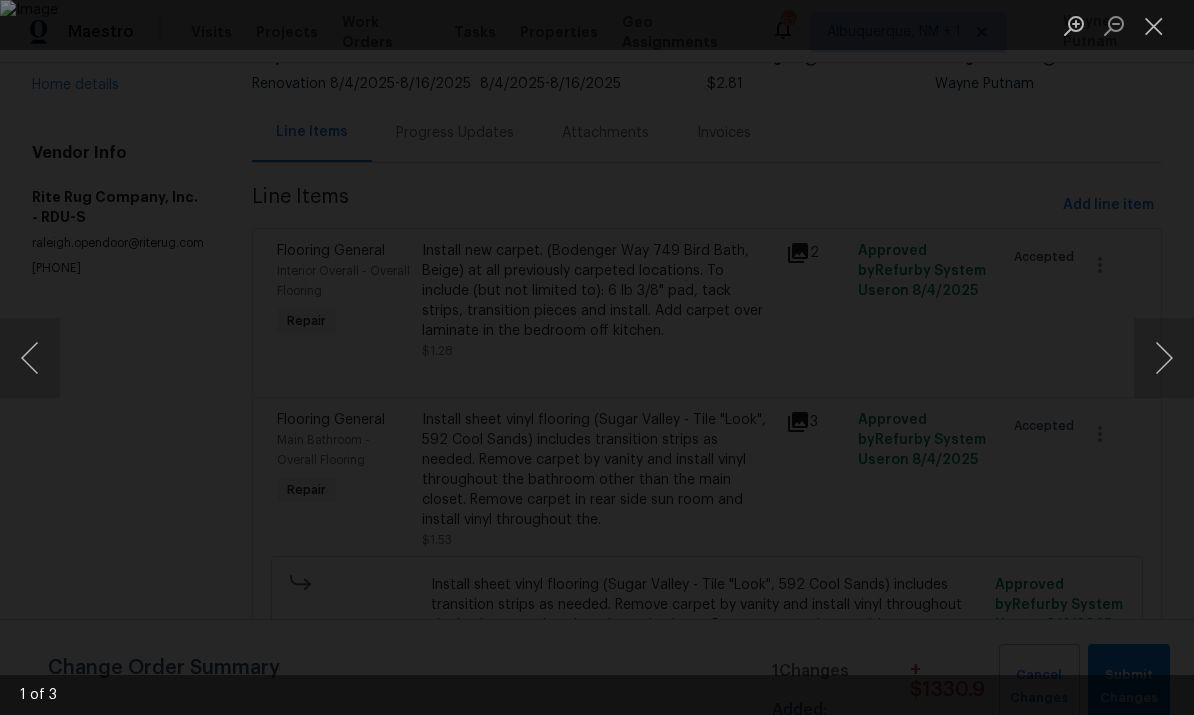 click at bounding box center (1164, 358) 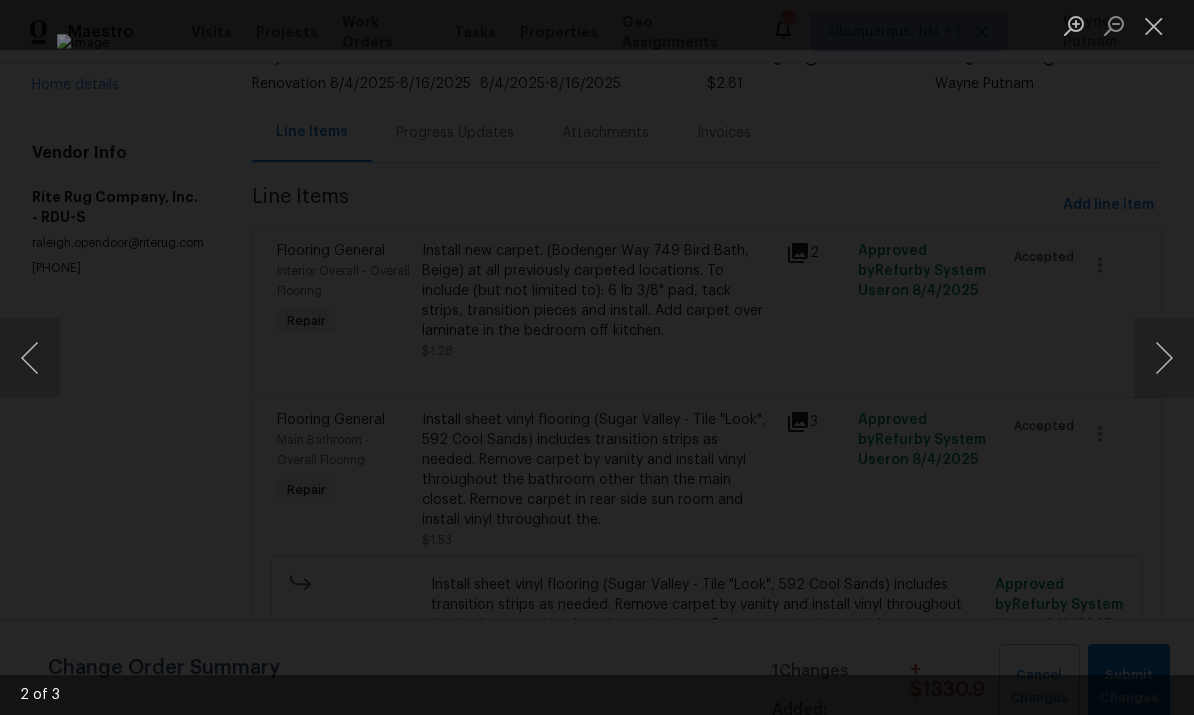 click at bounding box center [597, 357] 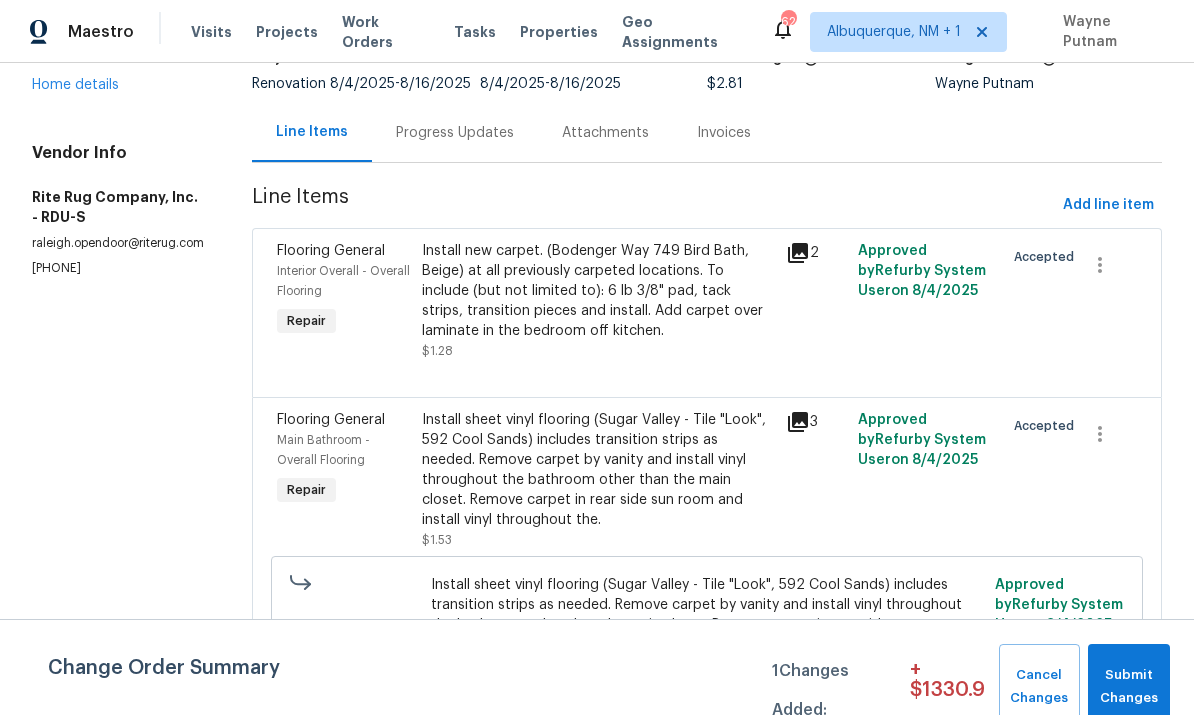 click on "Install new carpet. (Bodenger Way 749 Bird Bath, Beige) at all previously carpeted locations. To include (but not limited to): 6 lb 3/8" pad, tack strips, transition pieces and install. Add carpet over laminate in the bedroom off kitchen." at bounding box center (597, 291) 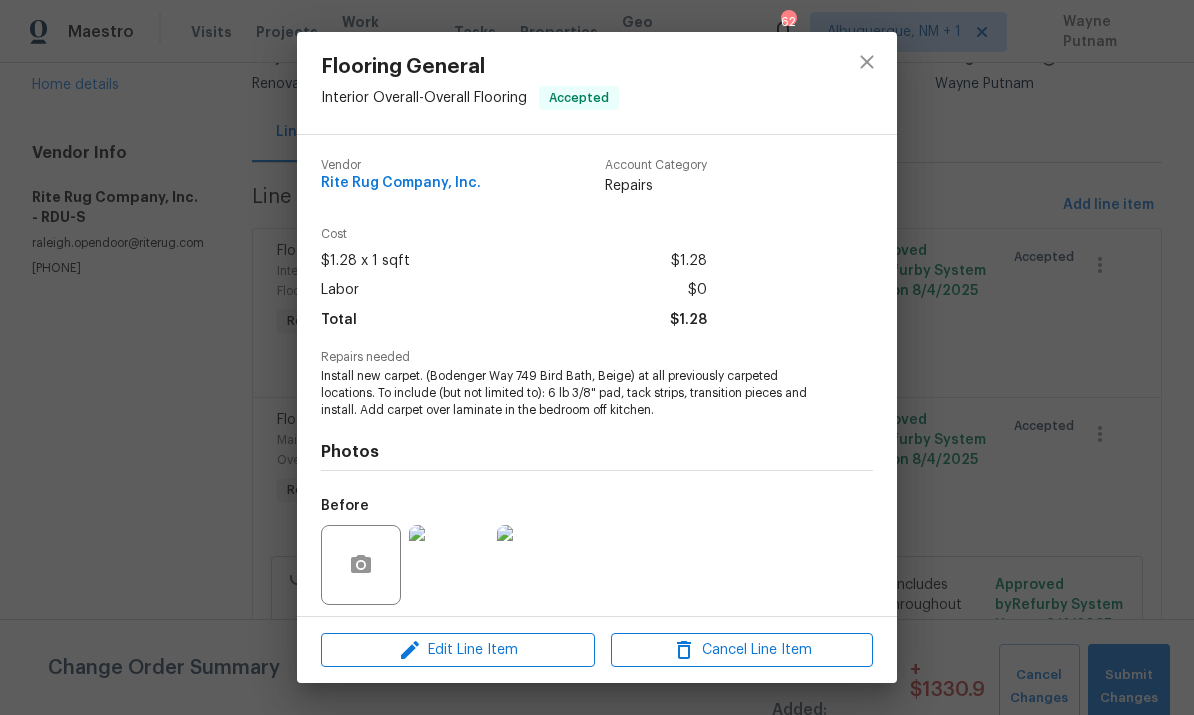click at bounding box center [537, 565] 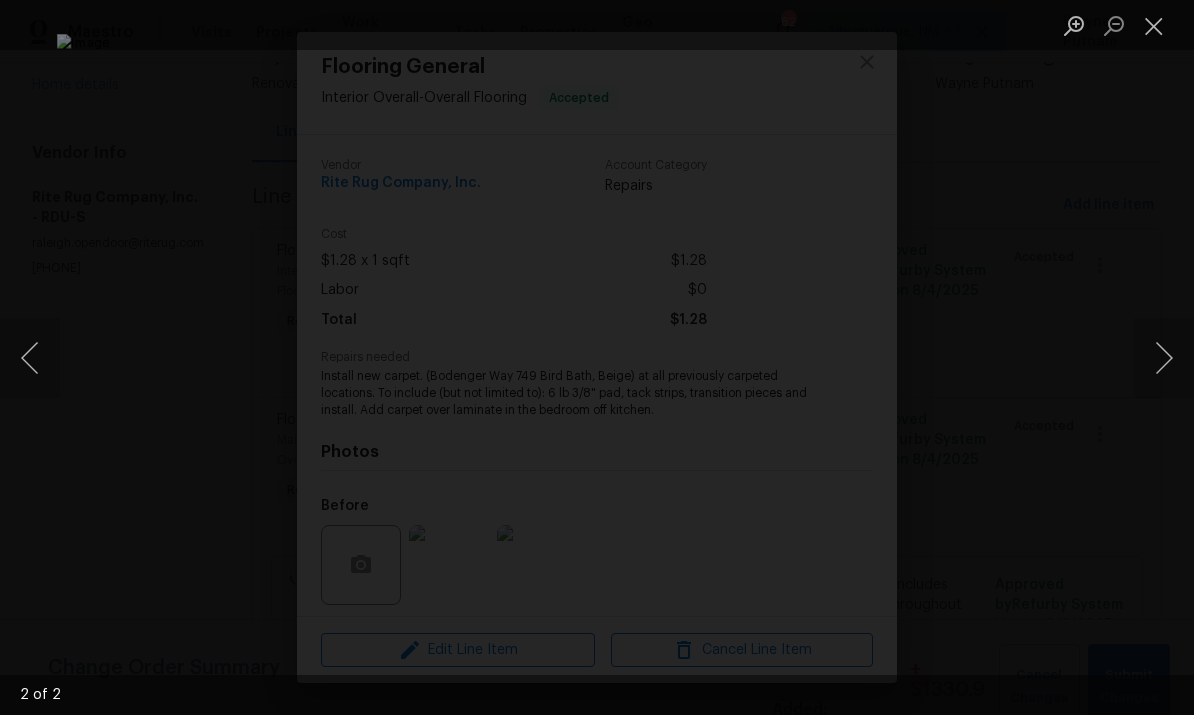 click at bounding box center (1164, 358) 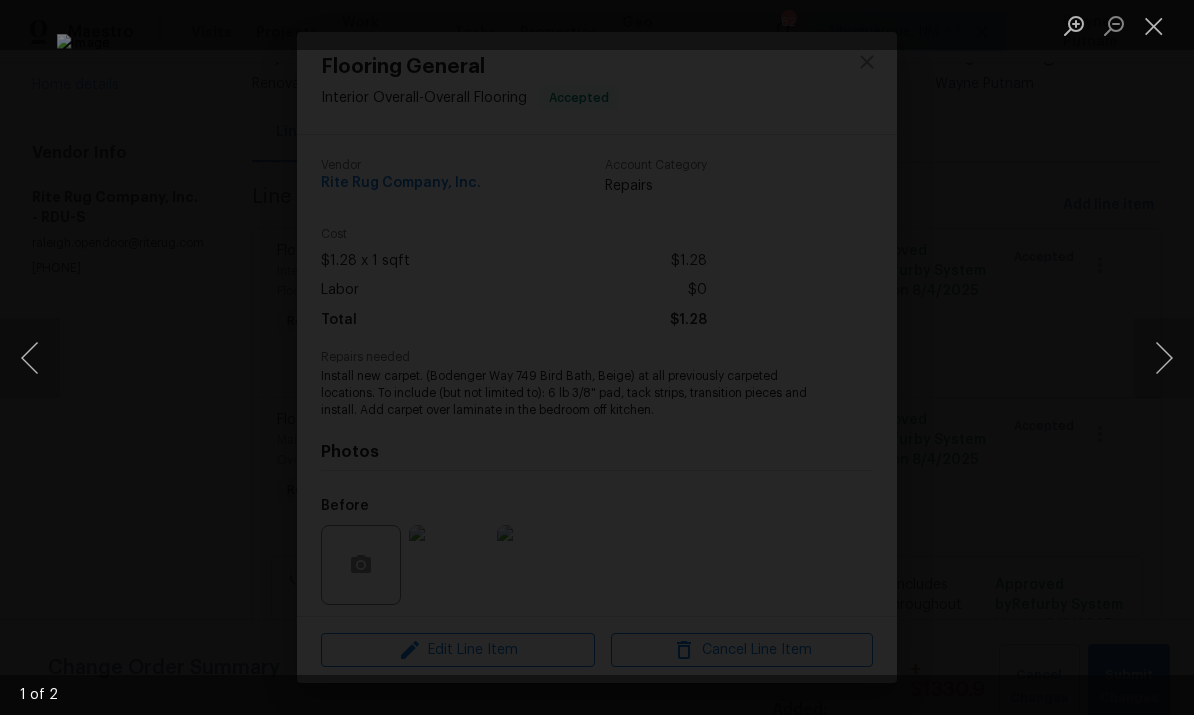 click at bounding box center (30, 358) 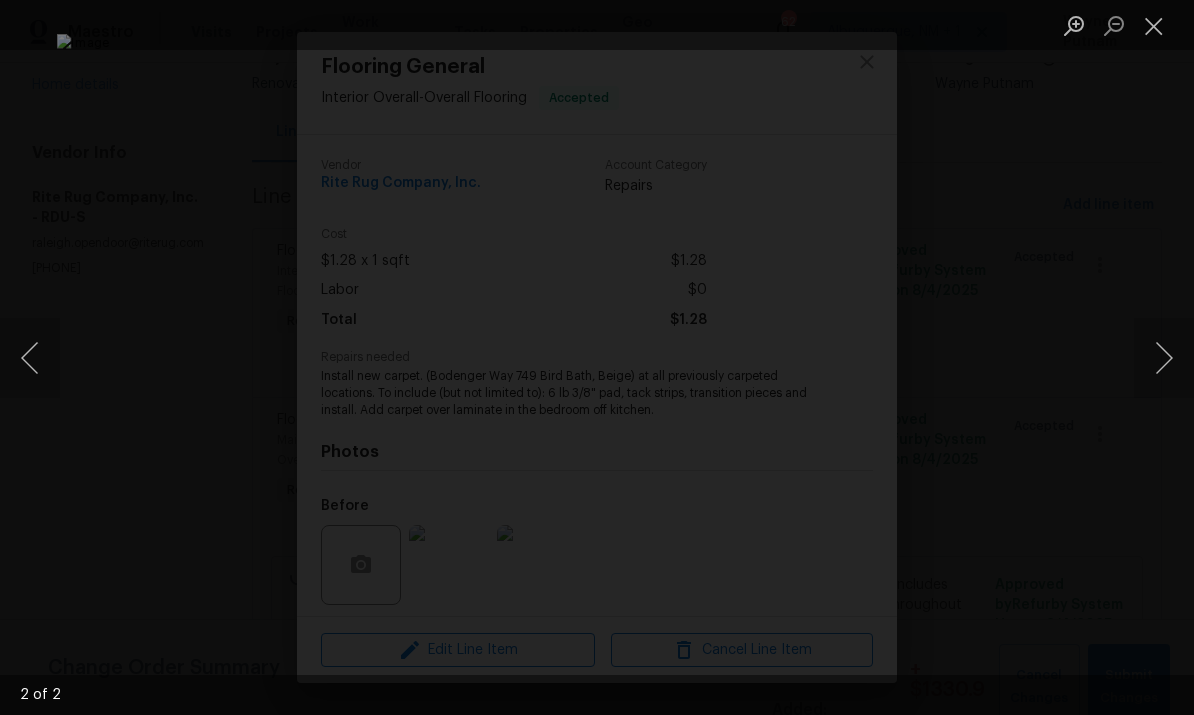 click at bounding box center (1164, 358) 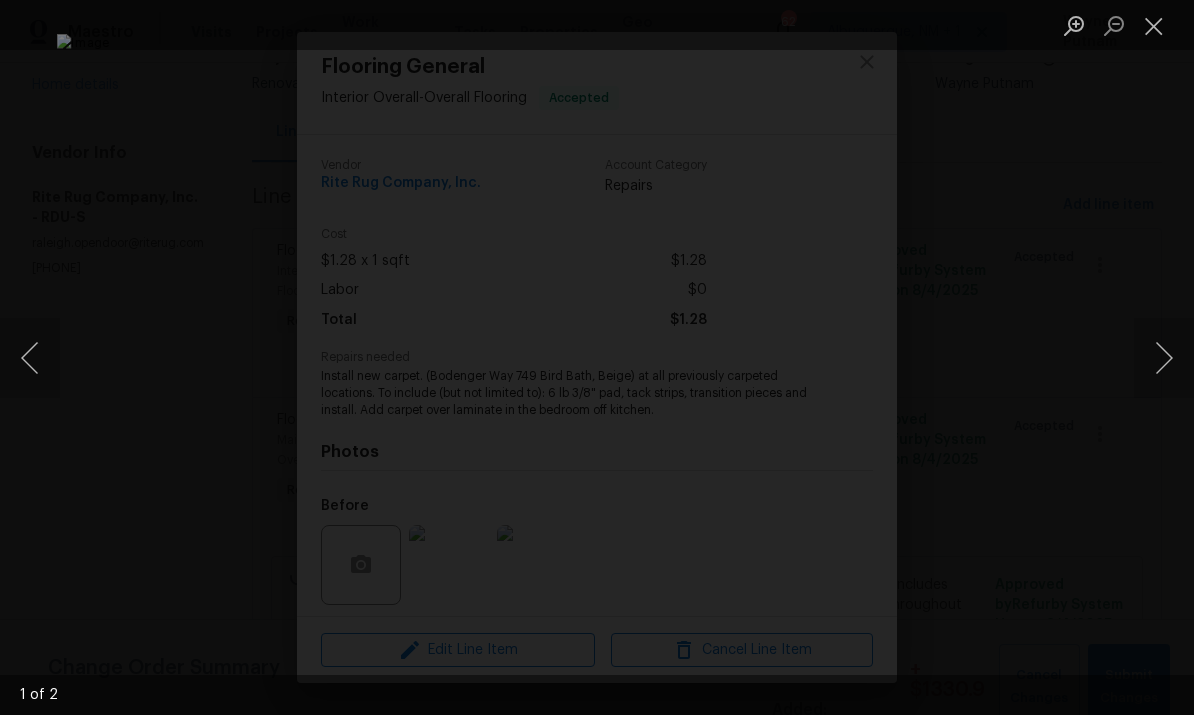 click at bounding box center (30, 358) 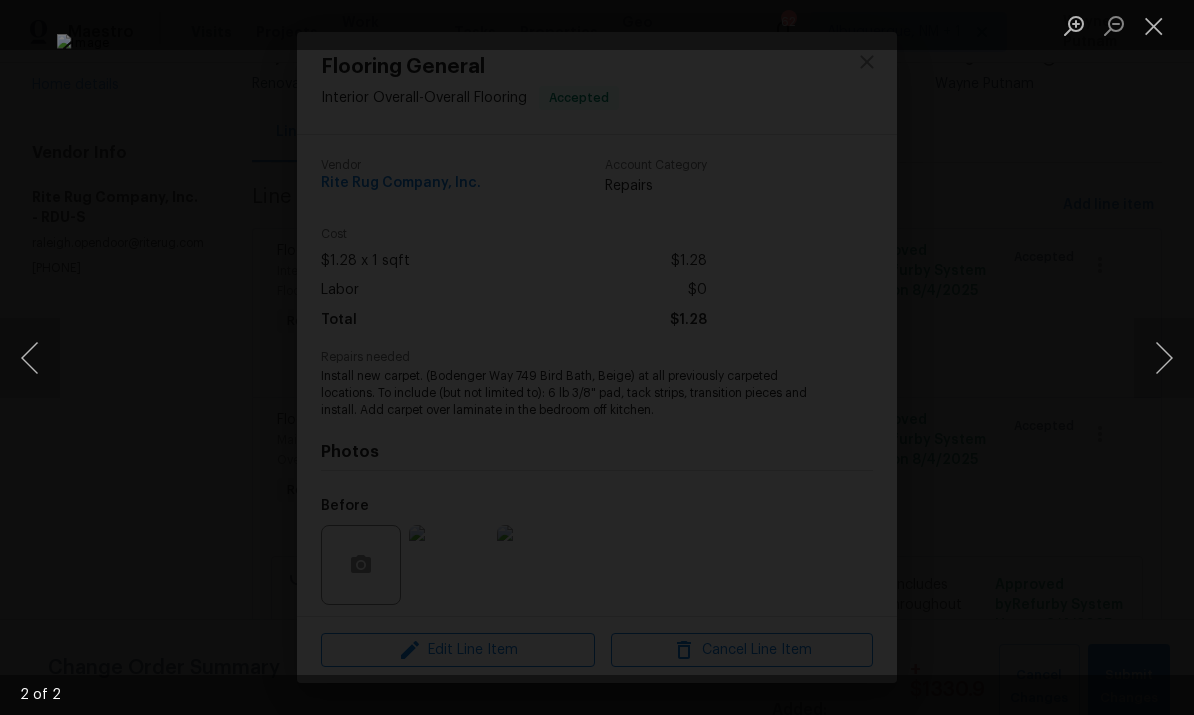 click at bounding box center (1164, 358) 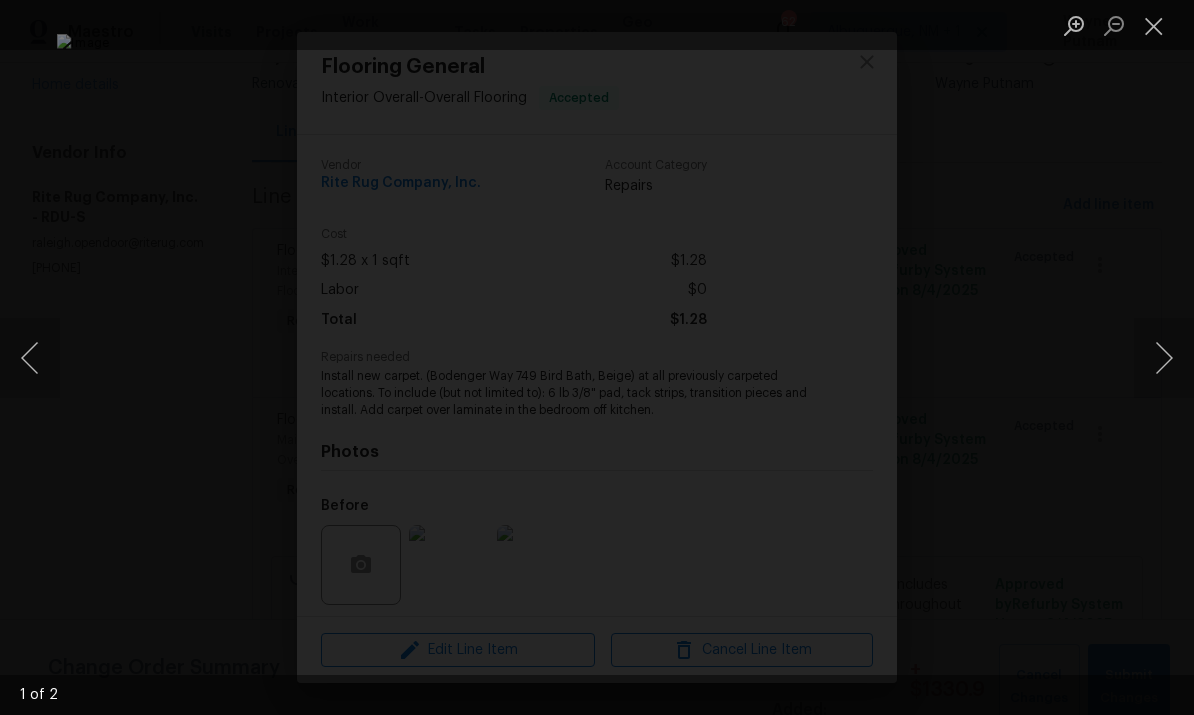click at bounding box center (1164, 358) 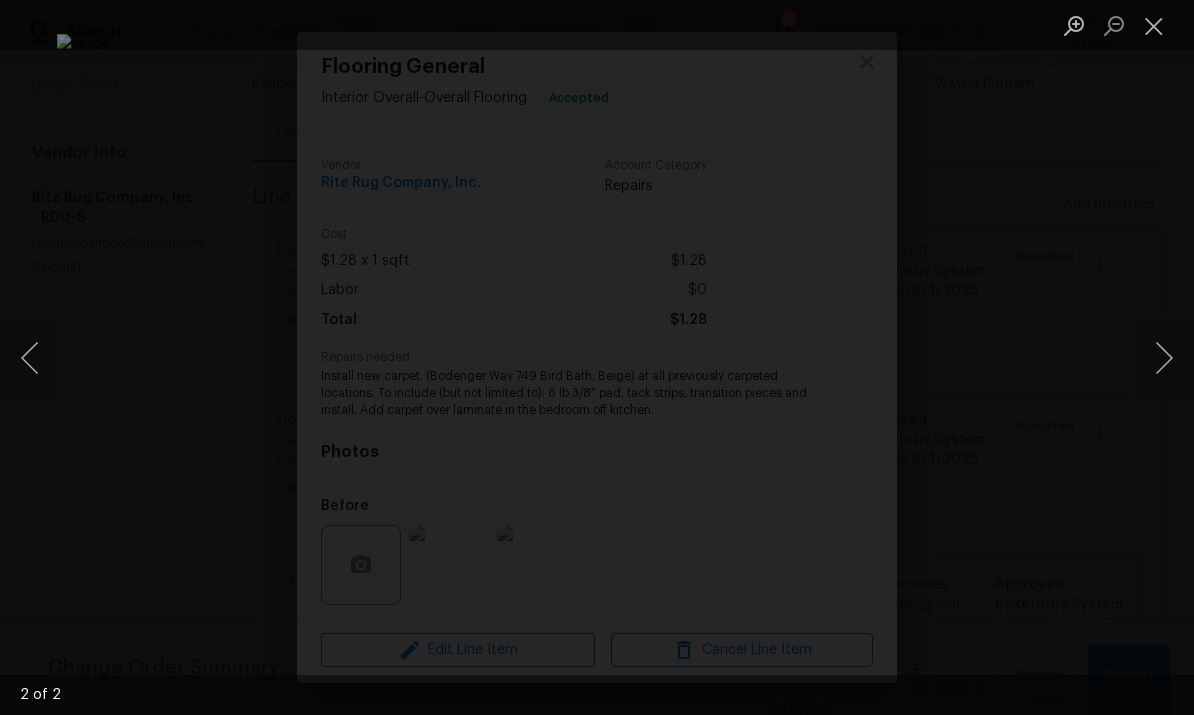 click at bounding box center (1164, 358) 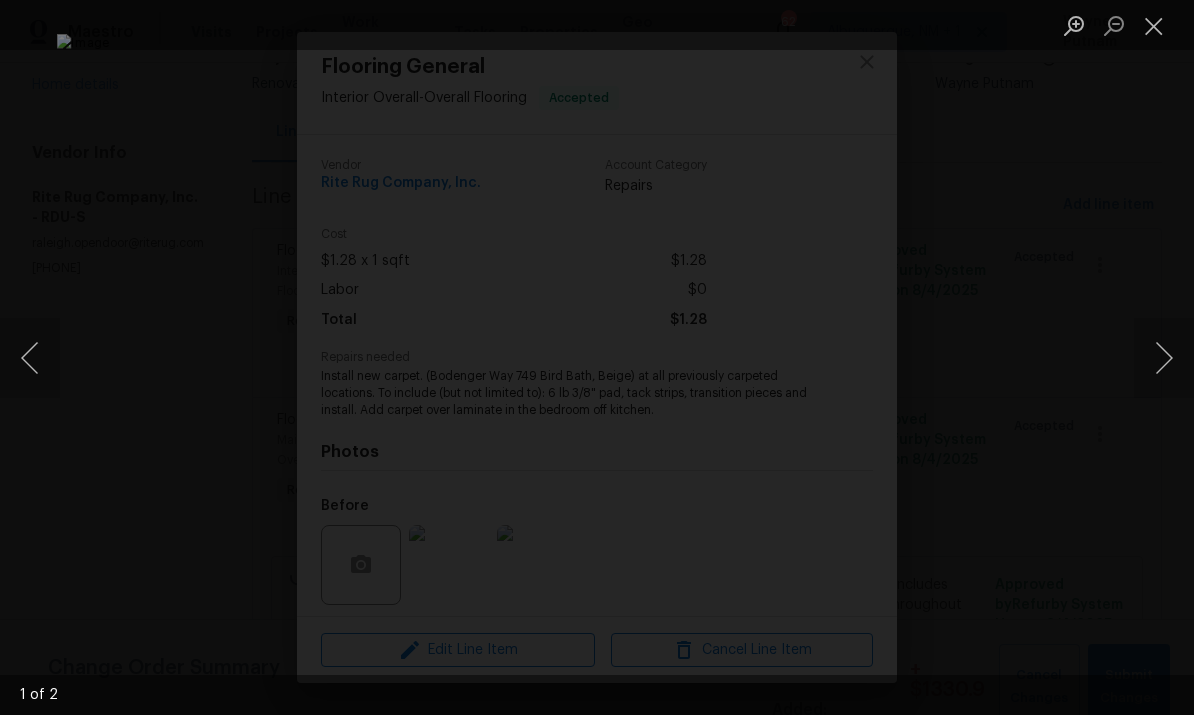 click at bounding box center [1164, 358] 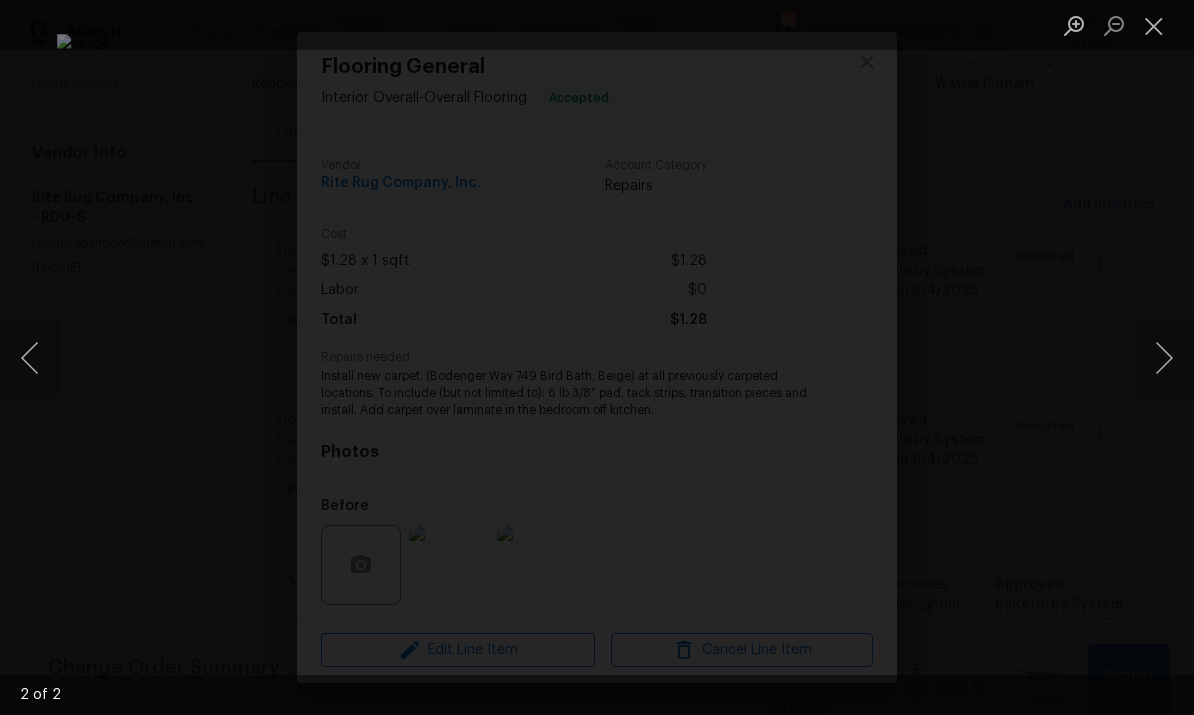 click at bounding box center [597, 357] 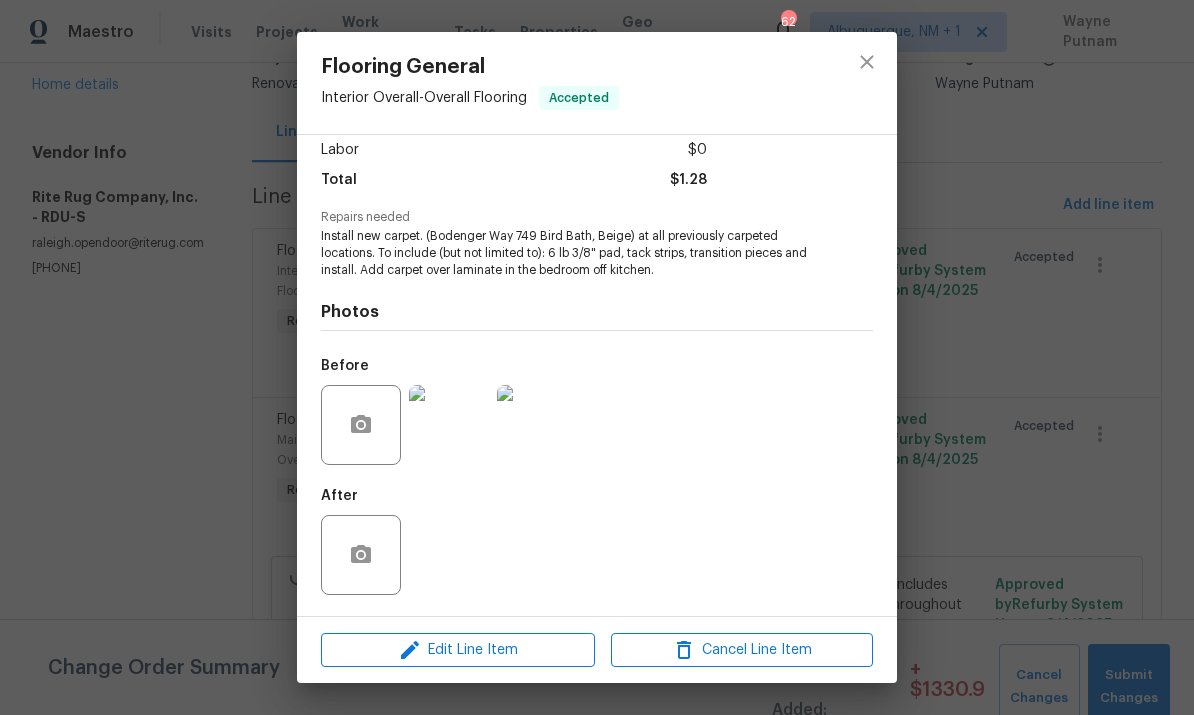 scroll, scrollTop: 143, scrollLeft: 0, axis: vertical 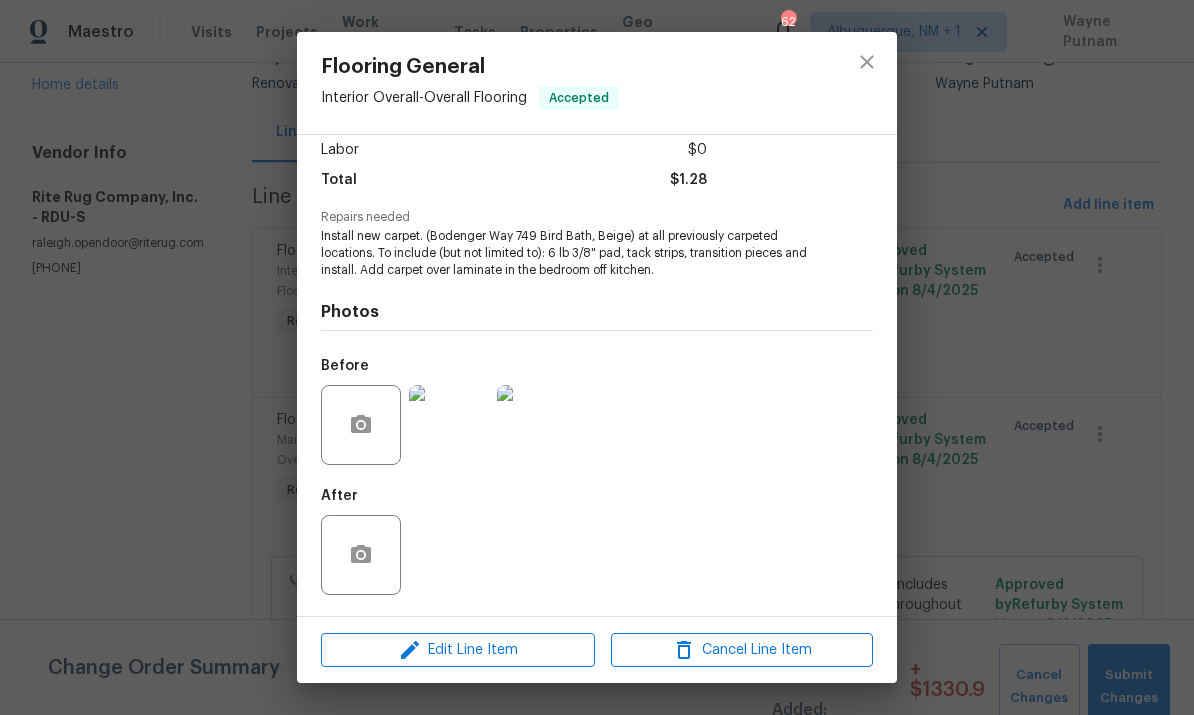 click on "Flooring General Interior Overall  -  Overall Flooring Accepted Vendor Rite Rug Company, Inc. Account Category Repairs Cost $1.28 x 1 sqft $1.28 Labor $0 Total $1.28 Repairs needed Install new carpet. (Bodenger Way 749 Bird Bath, Beige) at all previously carpeted locations. To include (but not limited to): 6 lb 3/8" pad, tack strips, transition pieces and install. Add carpet over laminate in the bedroom off kitchen. Photos Before After  Edit Line Item  Cancel Line Item" at bounding box center (597, 357) 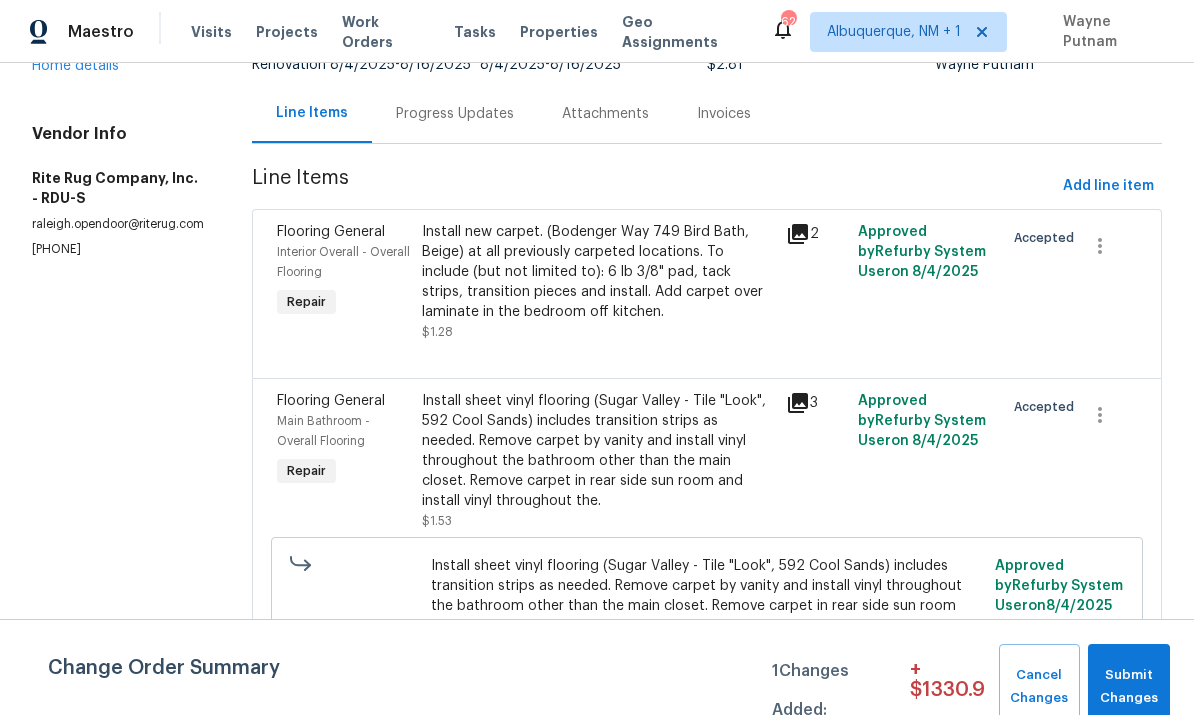 scroll, scrollTop: 174, scrollLeft: 0, axis: vertical 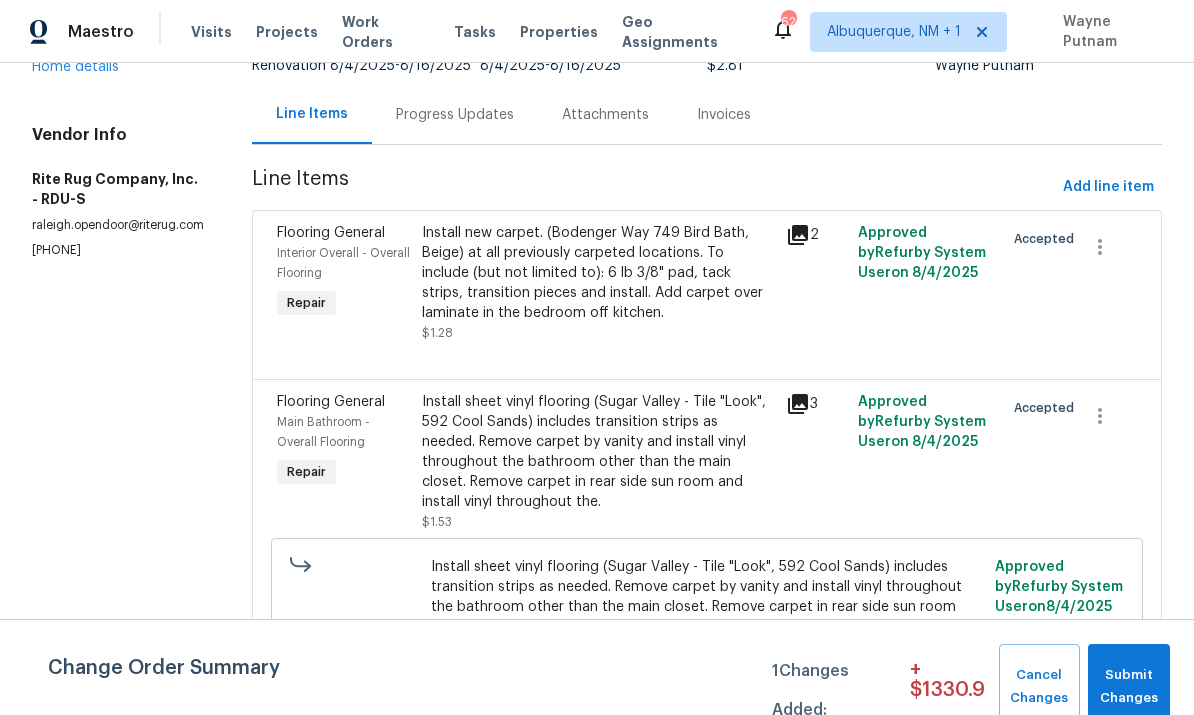 click on "Progress Updates" at bounding box center [455, 115] 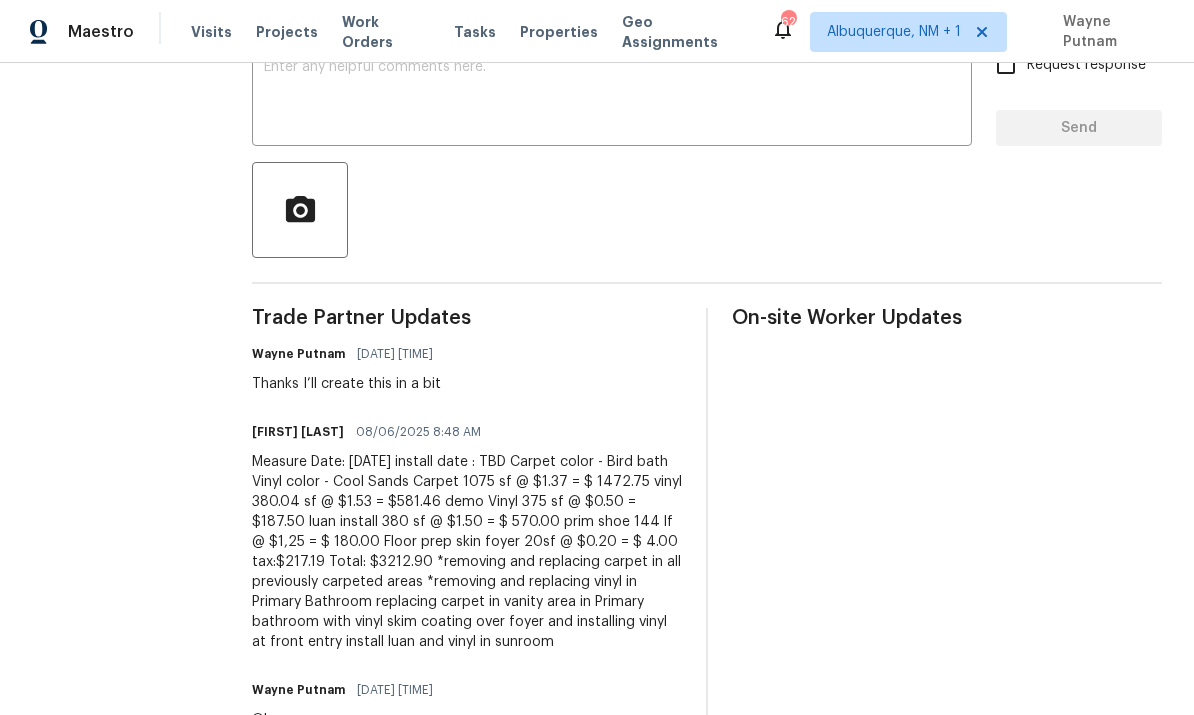 scroll, scrollTop: 374, scrollLeft: 0, axis: vertical 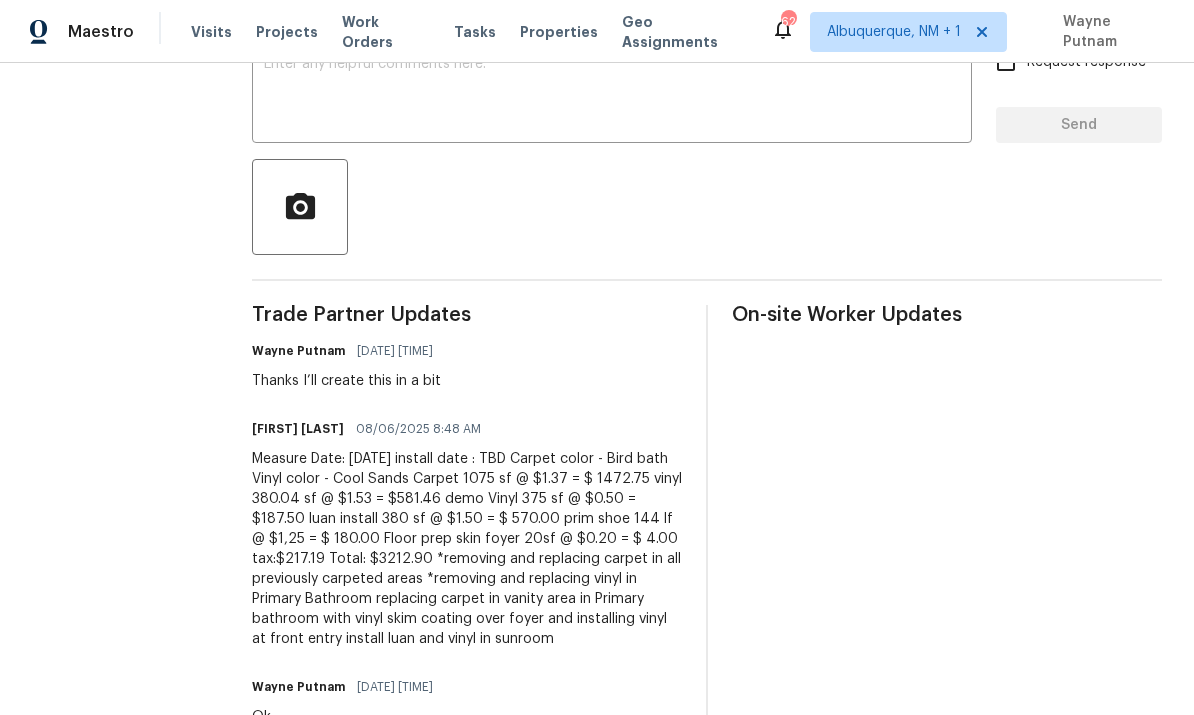 click on "On-site Worker Updates" at bounding box center [947, 626] 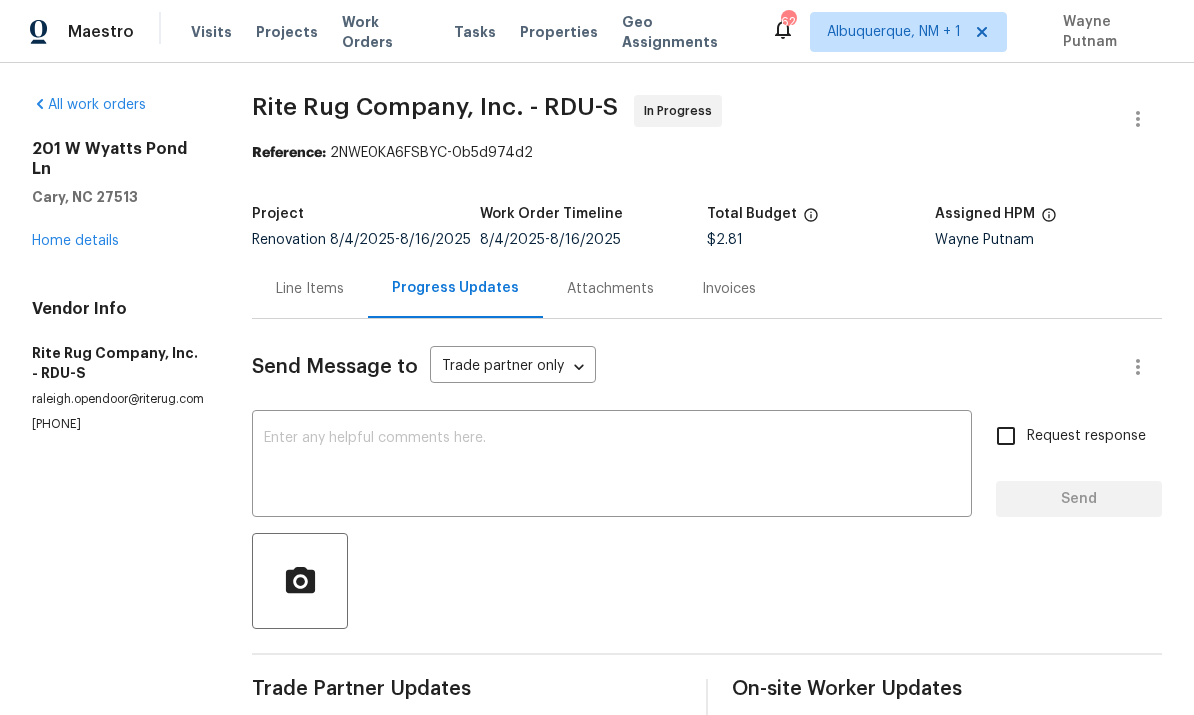 scroll, scrollTop: 0, scrollLeft: 0, axis: both 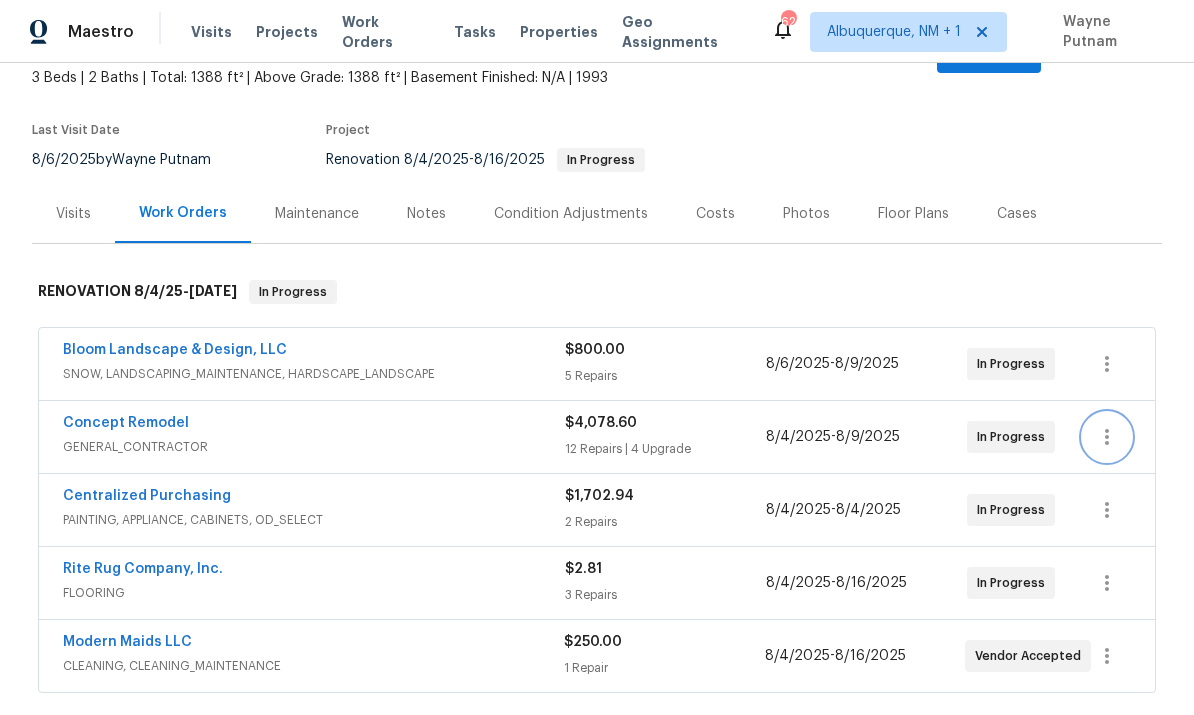 click 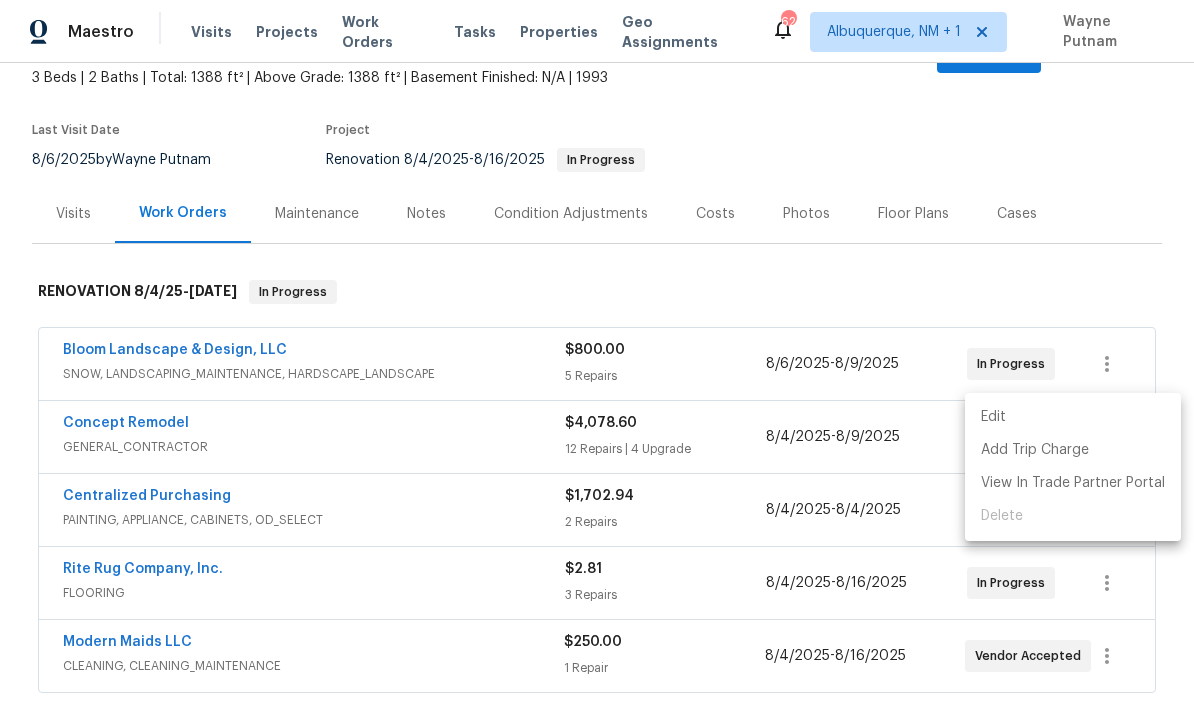 click on "Edit" at bounding box center (1073, 417) 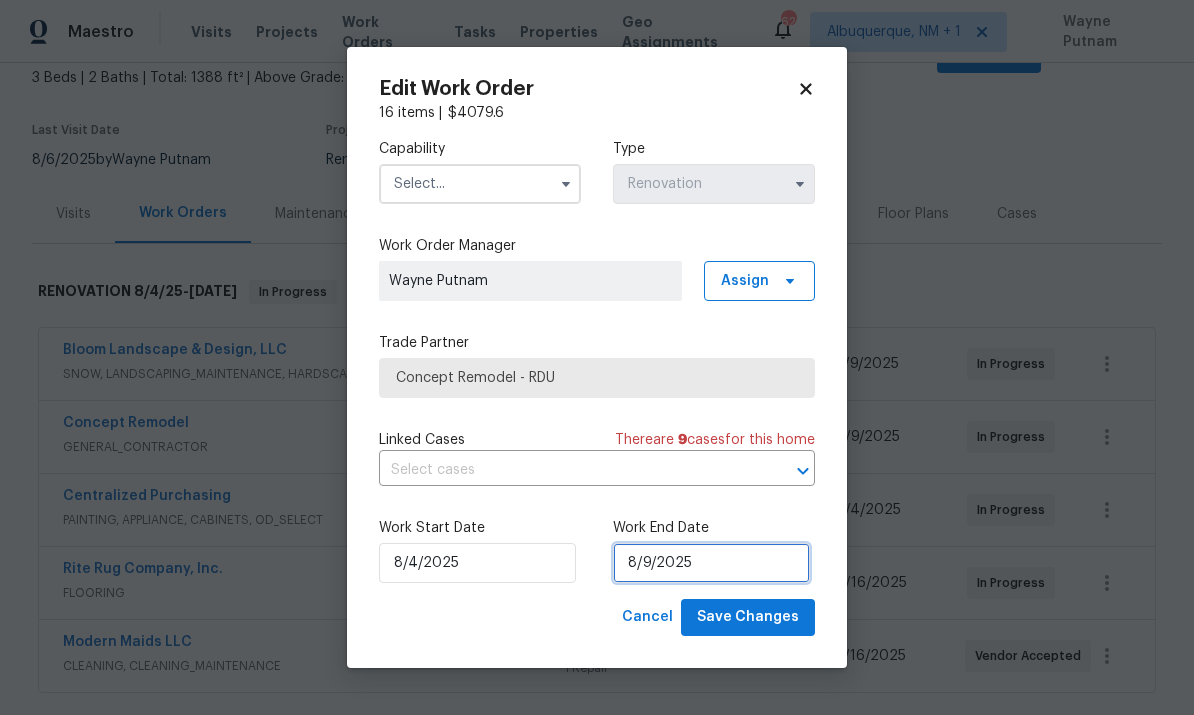 click on "8/9/2025" at bounding box center [711, 563] 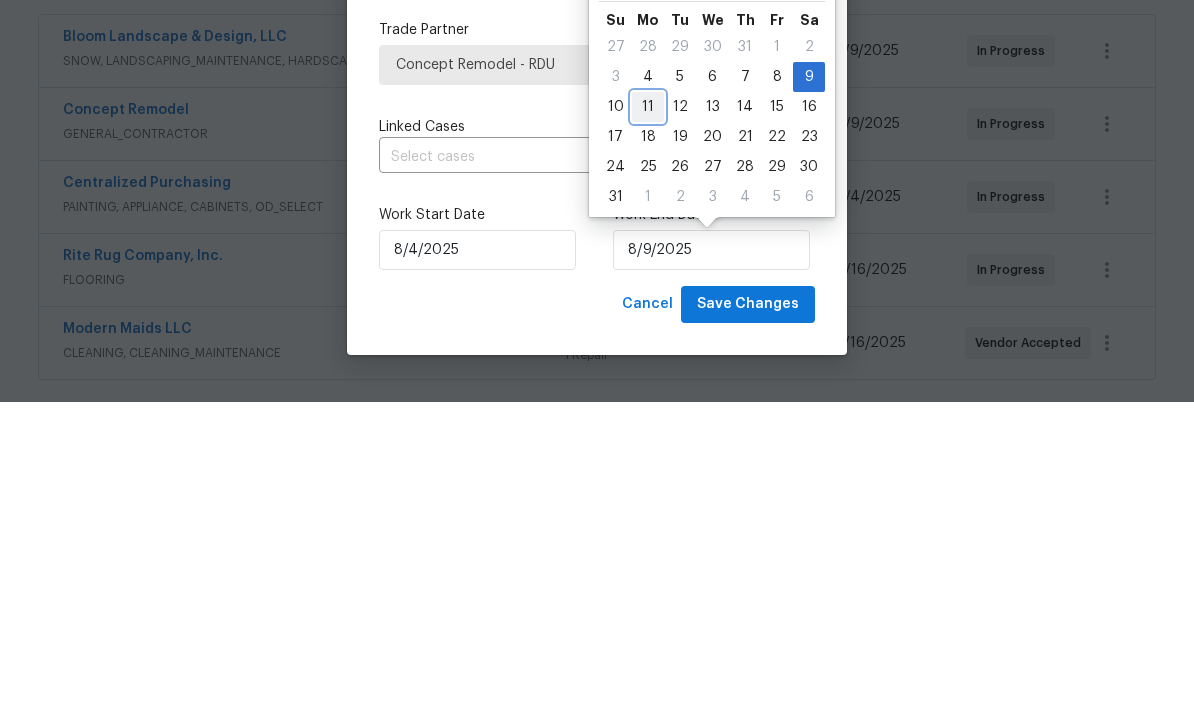 click on "11" at bounding box center (648, 420) 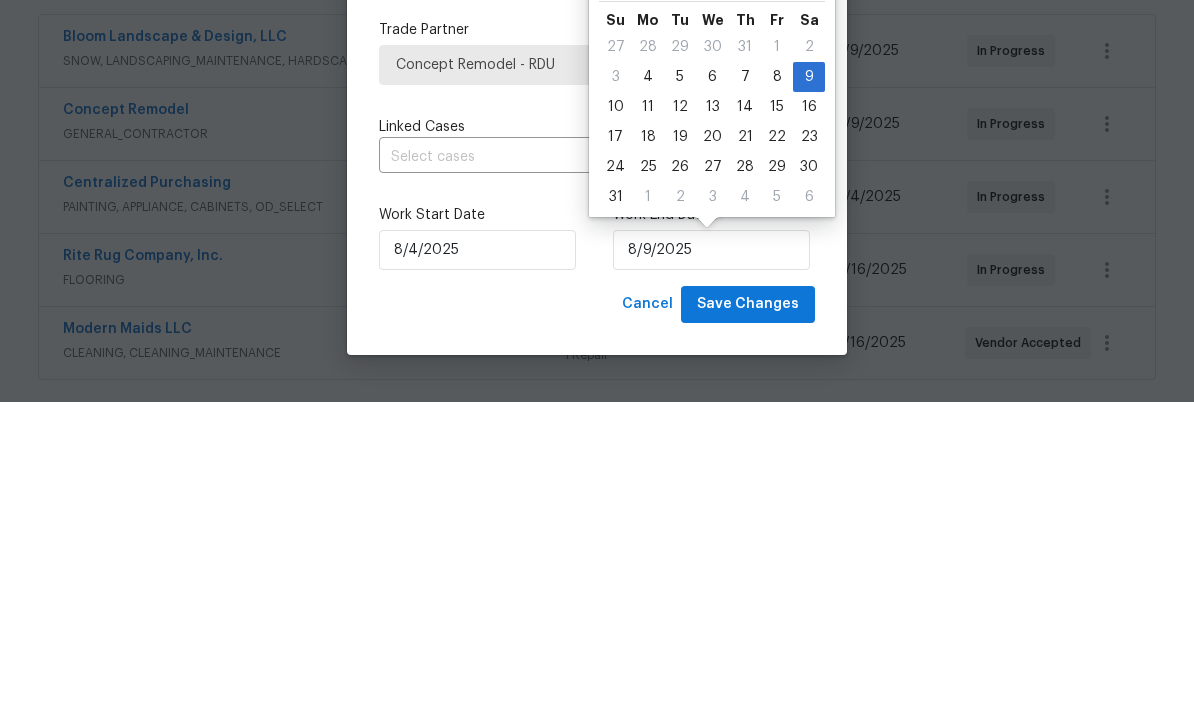 type on "8/11/2025" 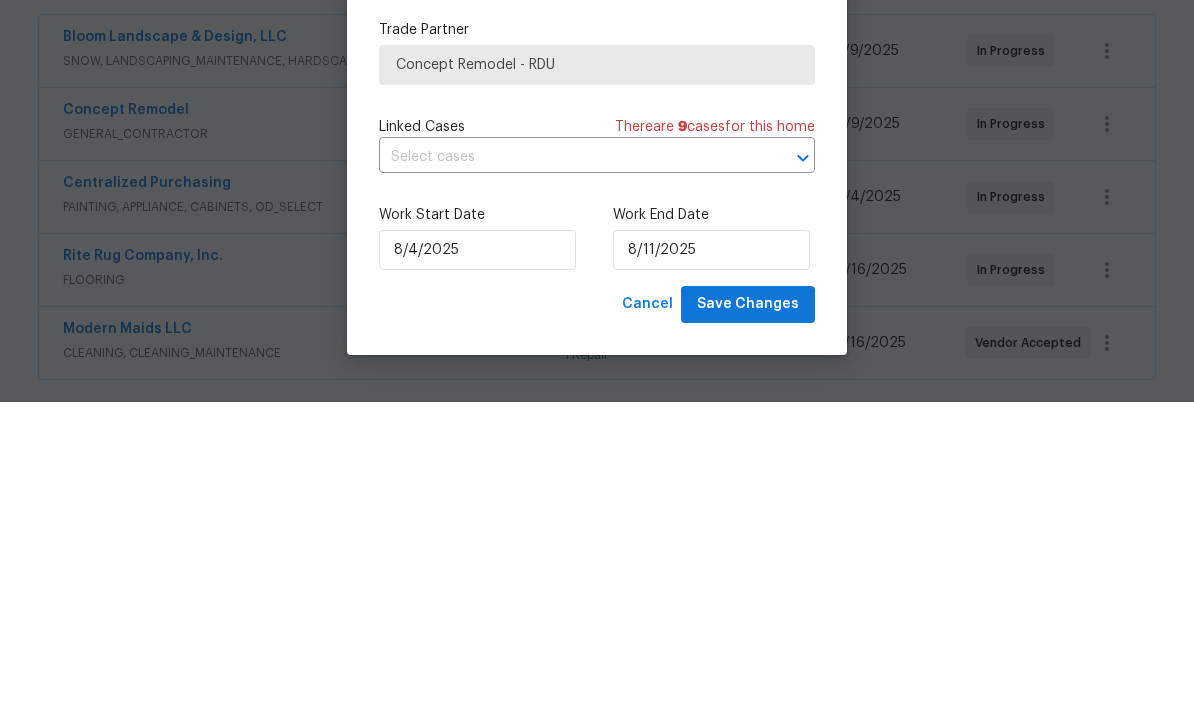scroll, scrollTop: 75, scrollLeft: 0, axis: vertical 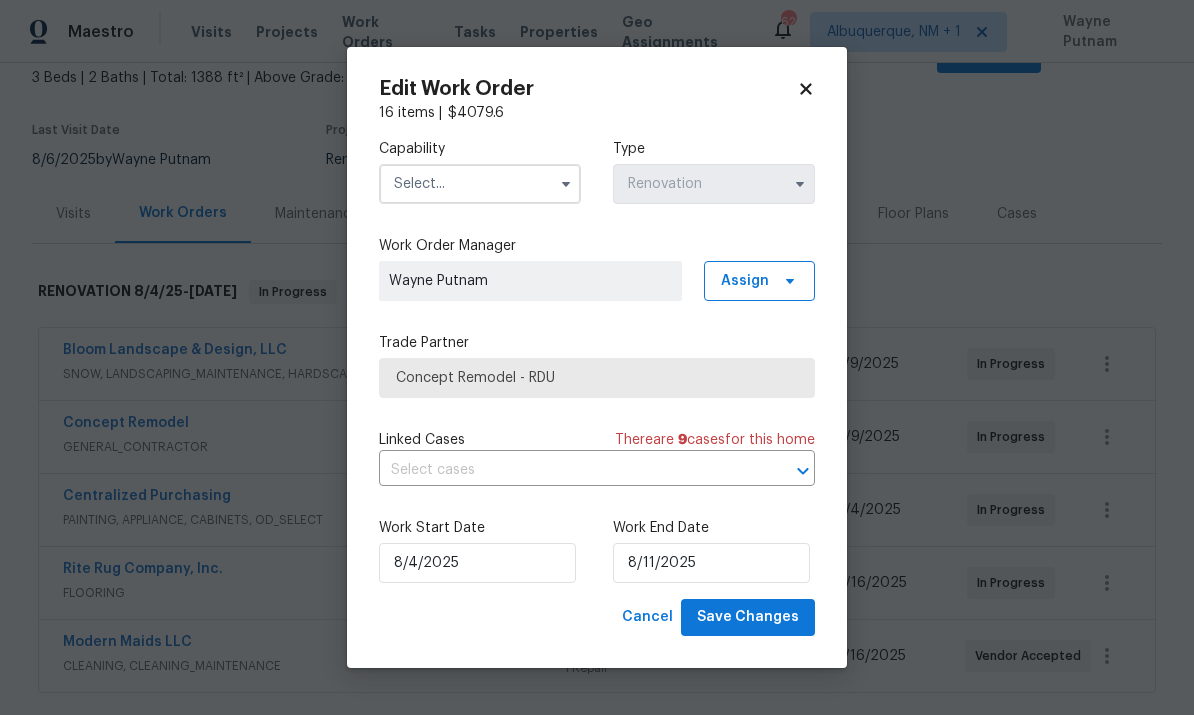 click at bounding box center [566, 184] 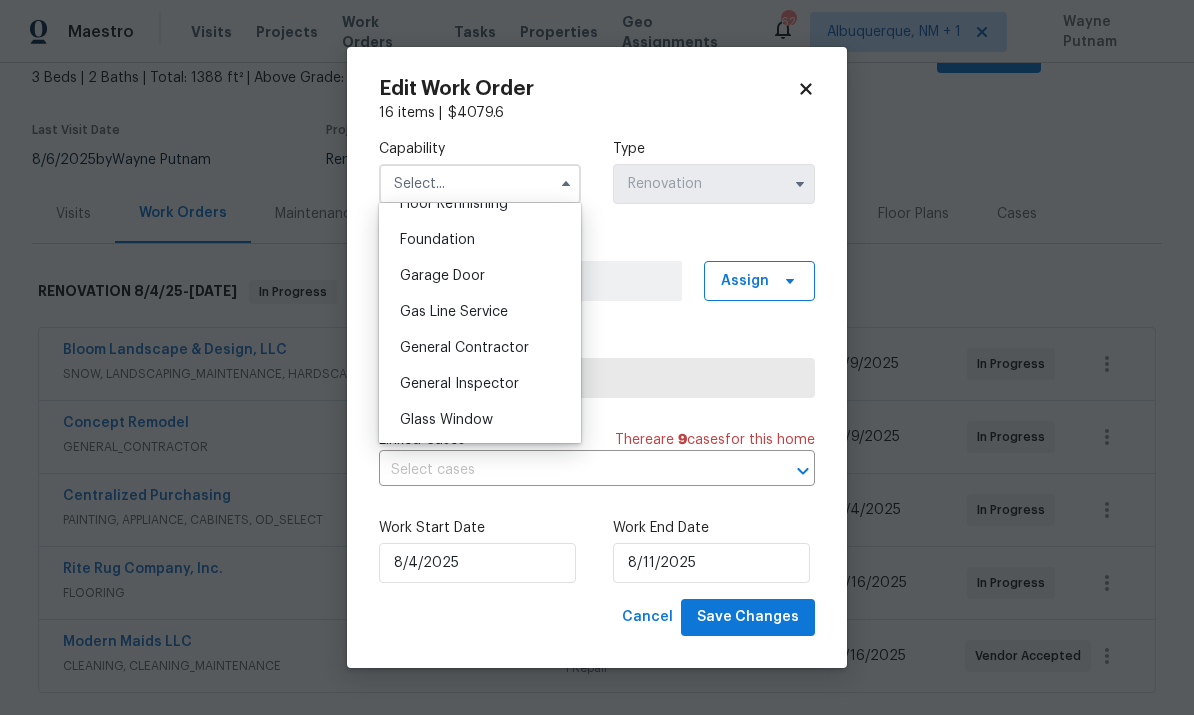 scroll, scrollTop: 836, scrollLeft: 0, axis: vertical 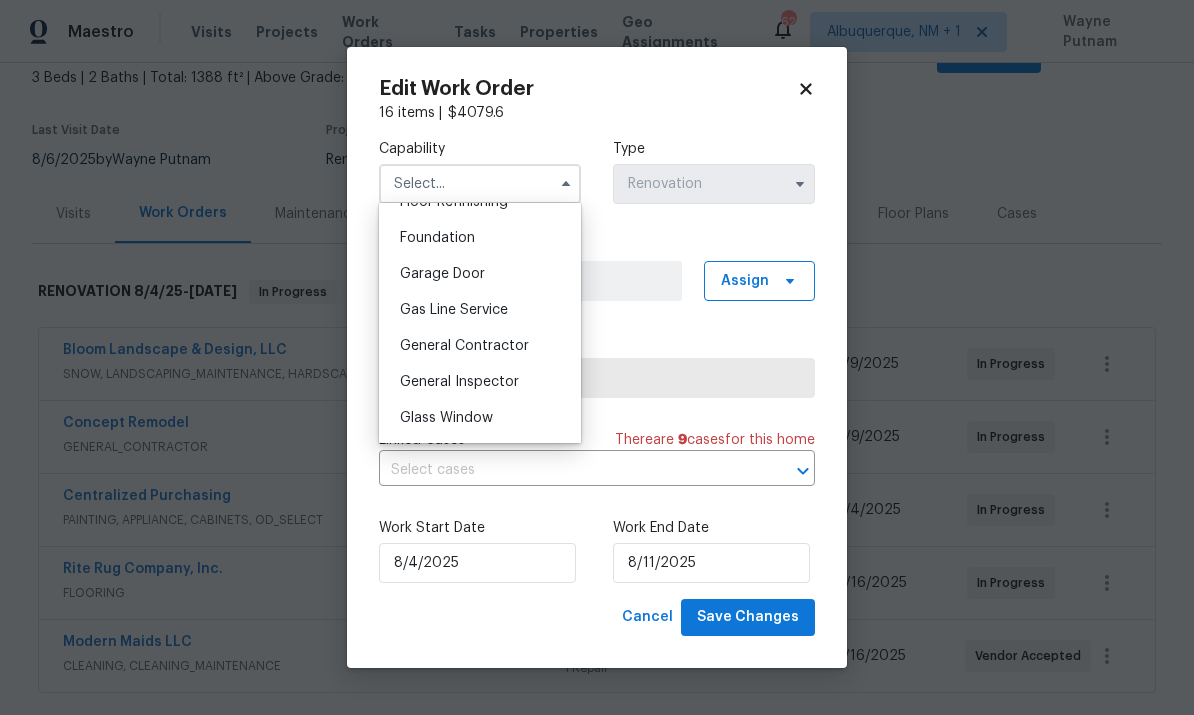 click on "General Contractor" at bounding box center [464, 346] 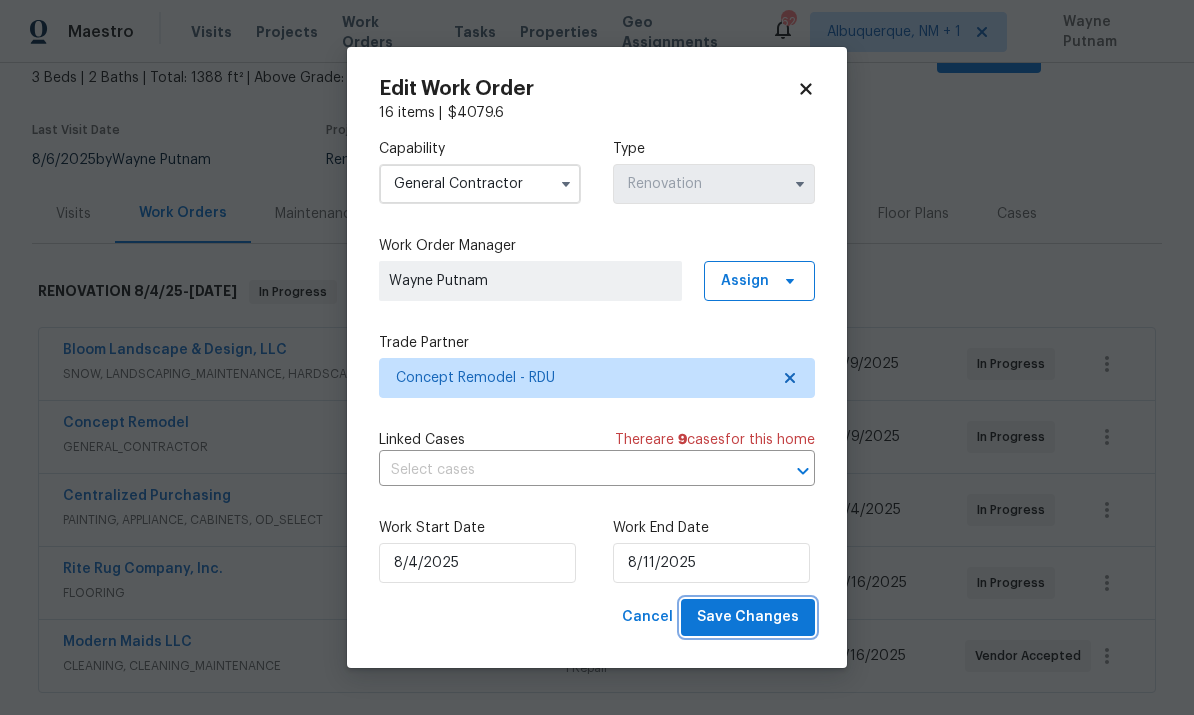click on "Save Changes" at bounding box center [748, 617] 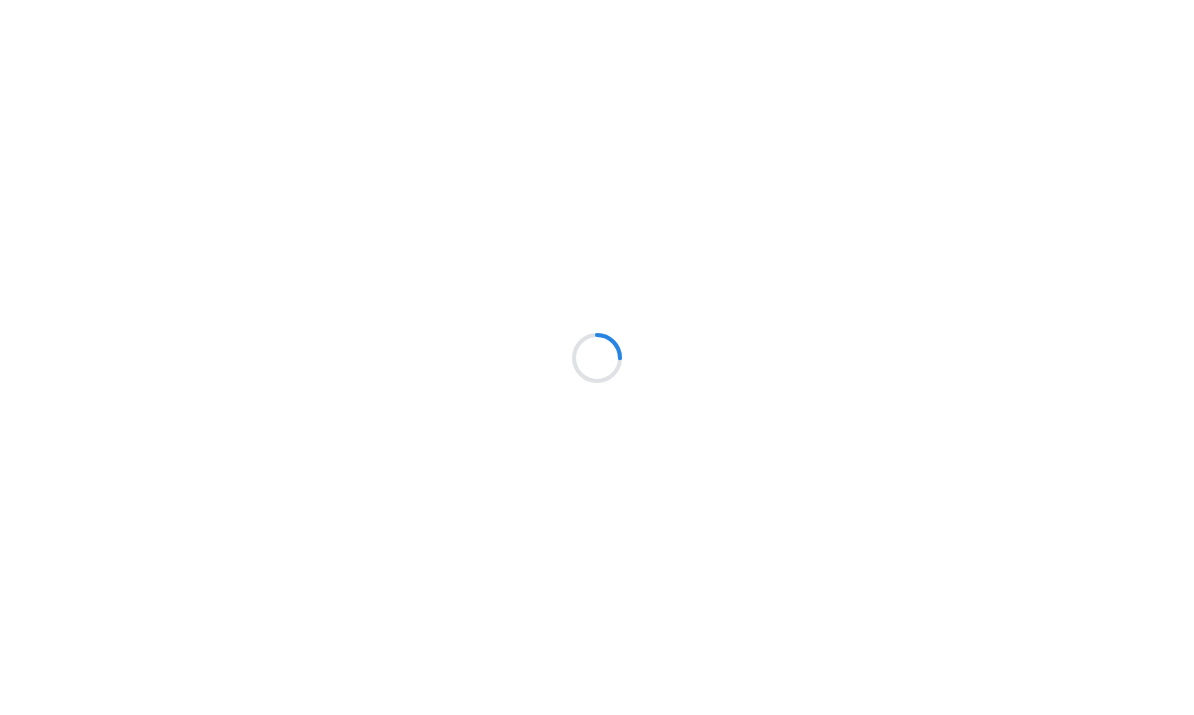 scroll, scrollTop: 0, scrollLeft: 0, axis: both 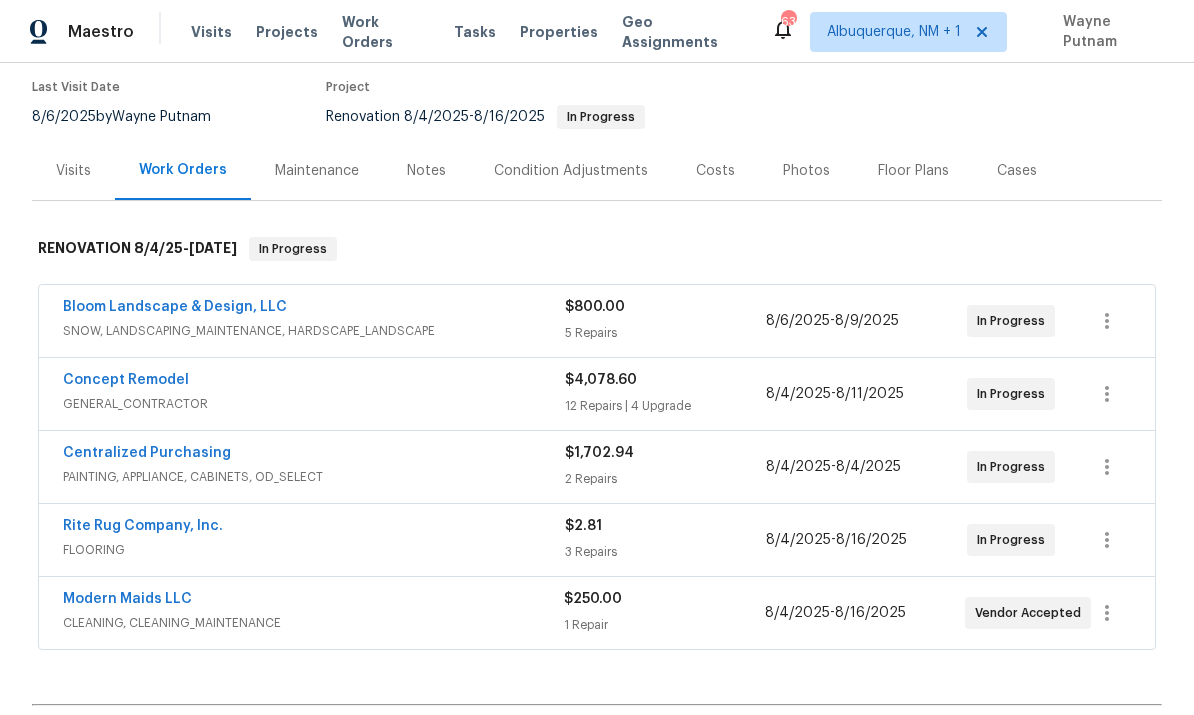 click on "Rite Rug Company, Inc." at bounding box center [143, 526] 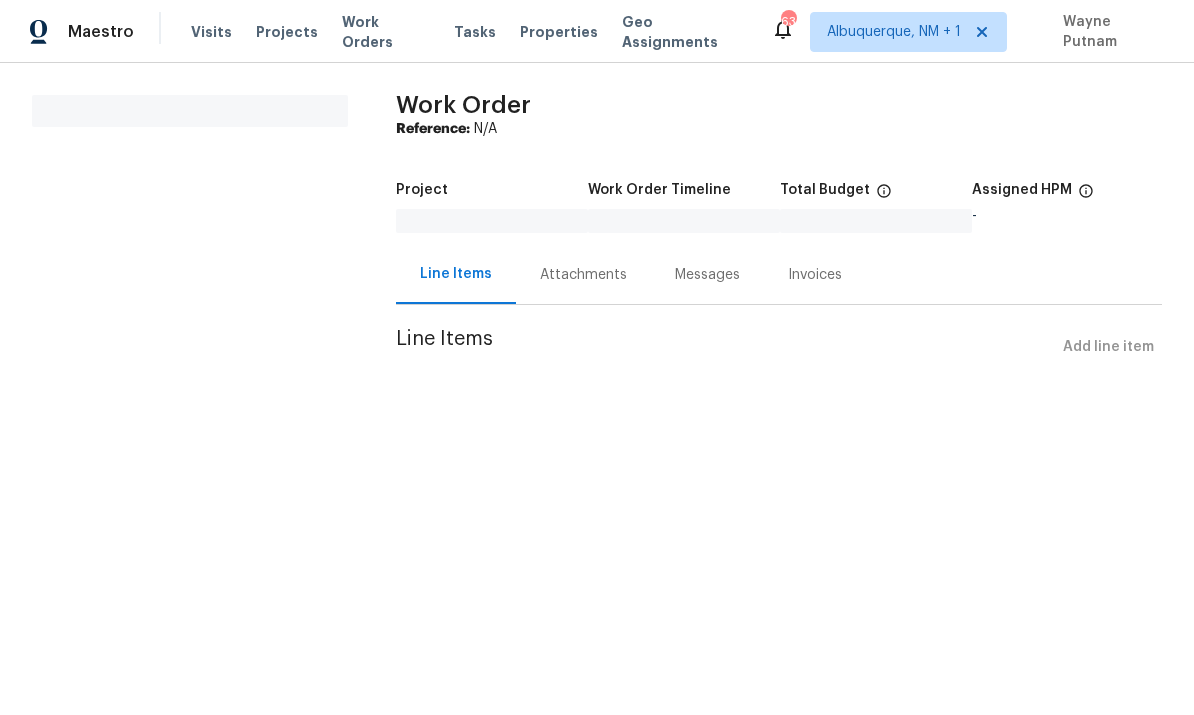scroll, scrollTop: 0, scrollLeft: 0, axis: both 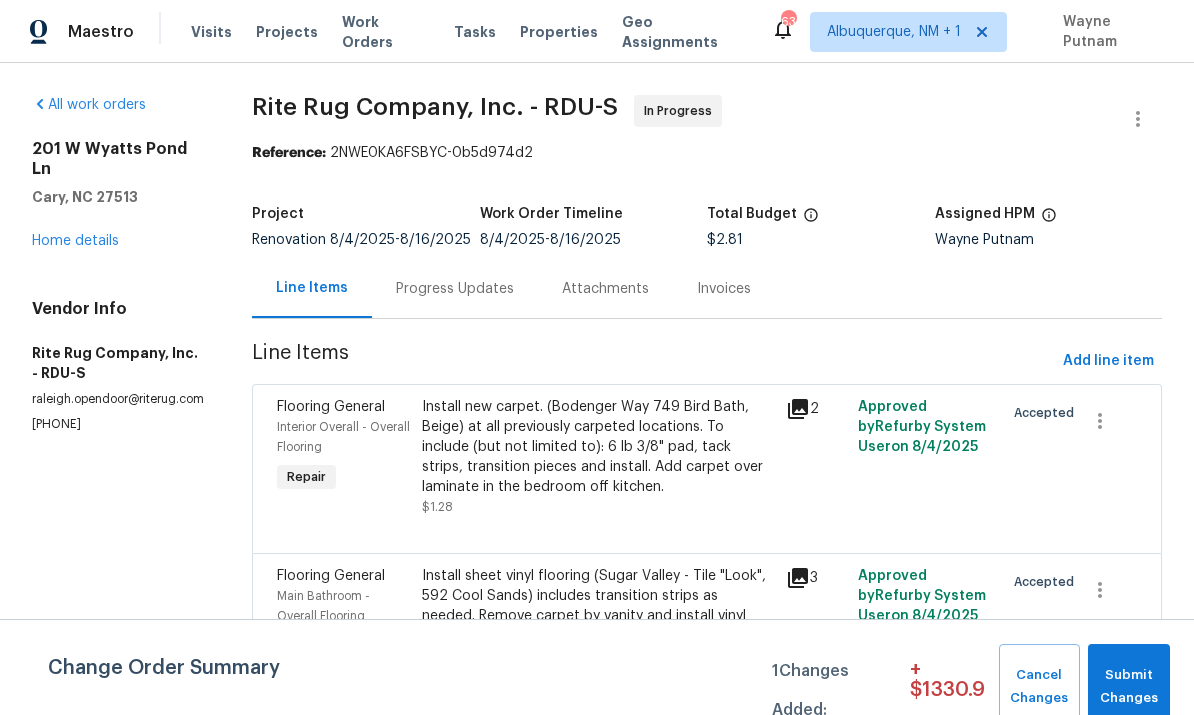 click on "Progress Updates" at bounding box center [455, 289] 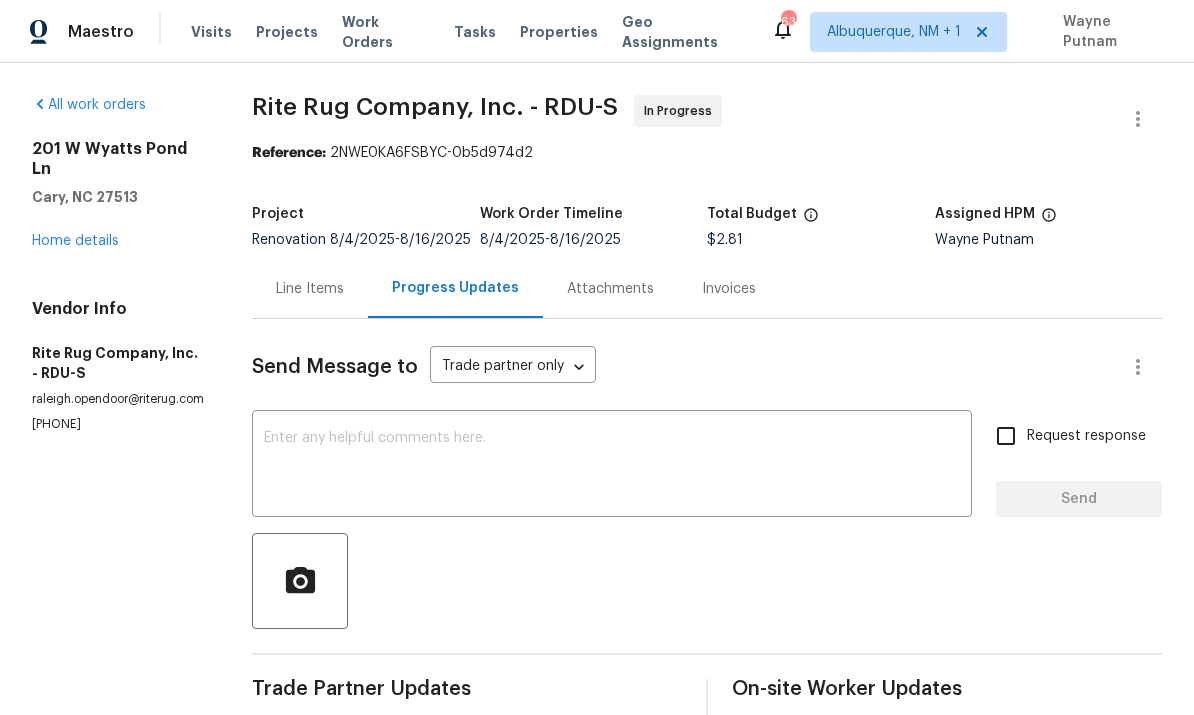 click at bounding box center (612, 466) 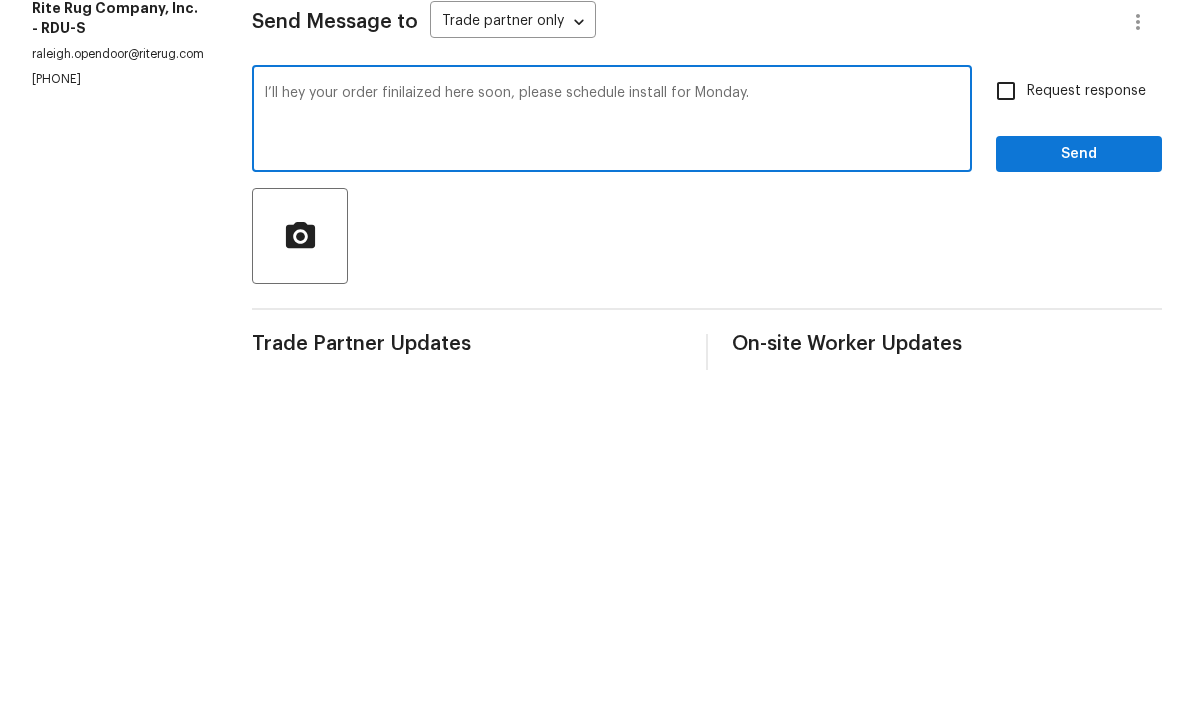 click on "I’ll hey your order finilaized here soon, please schedule install for Monday." at bounding box center [612, 466] 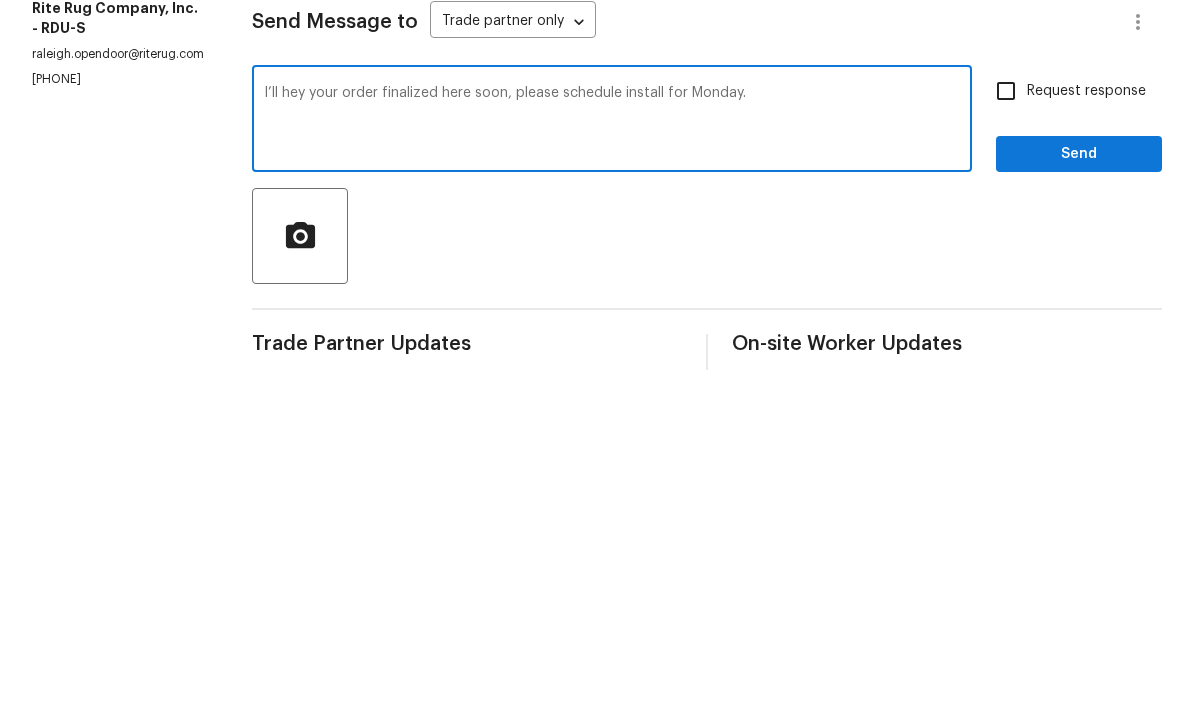 click on "I’ll hey your order finalized here soon, please schedule install for Monday." at bounding box center [612, 466] 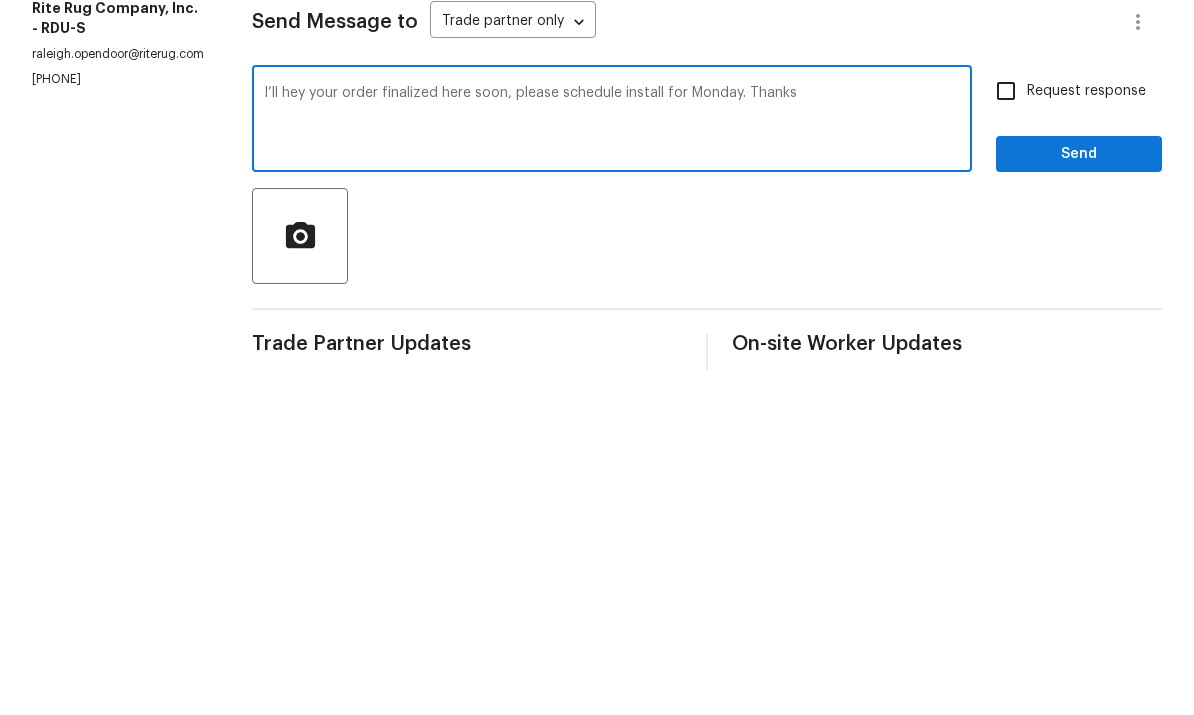 type on "I’ll hey your order finalized here soon, please schedule install for Monday. Thanks" 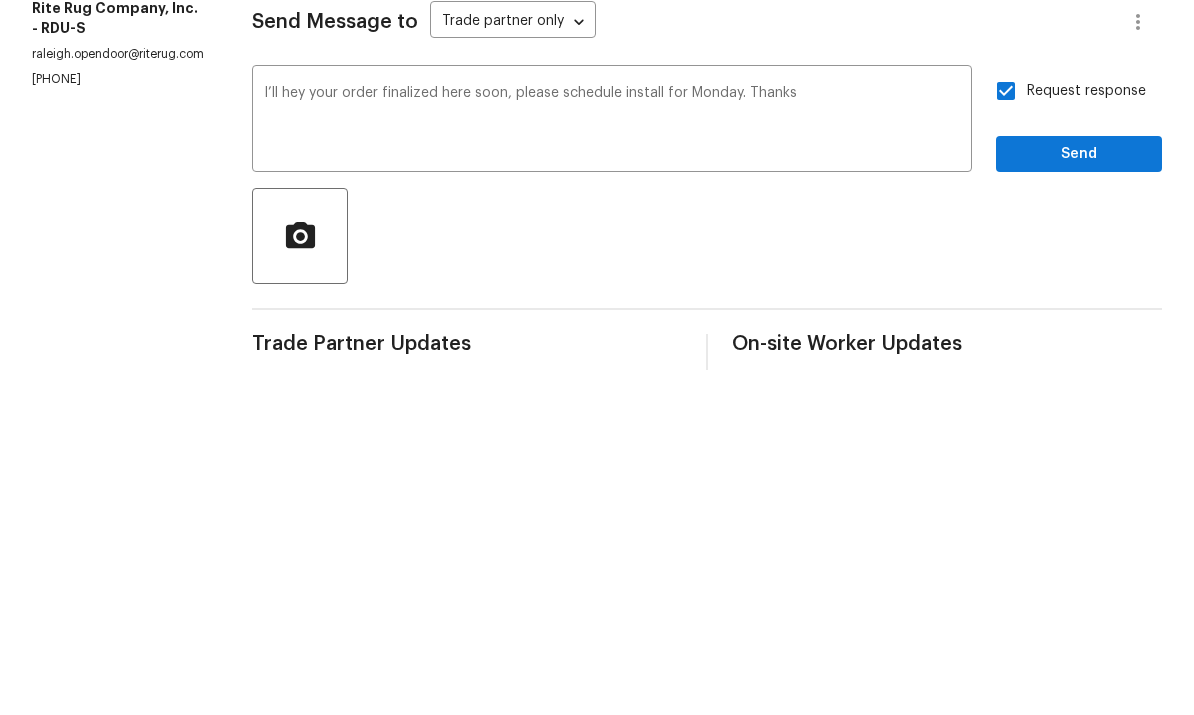 scroll, scrollTop: 75, scrollLeft: 0, axis: vertical 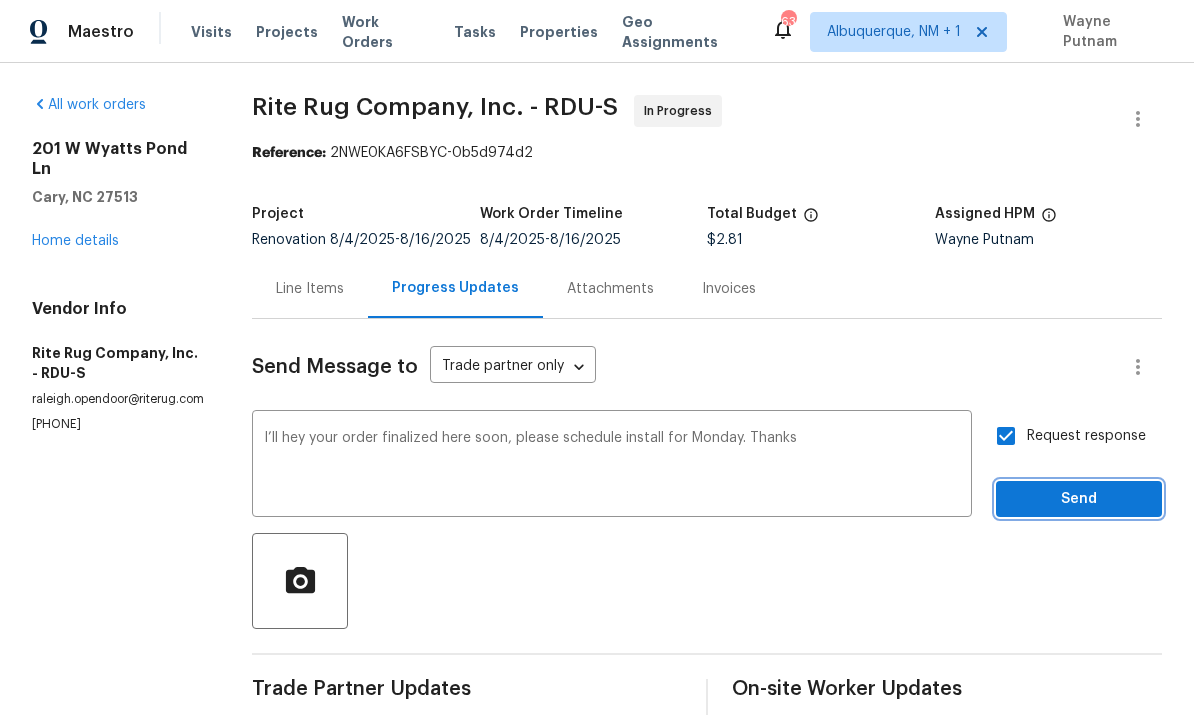 click on "Send" at bounding box center [1079, 499] 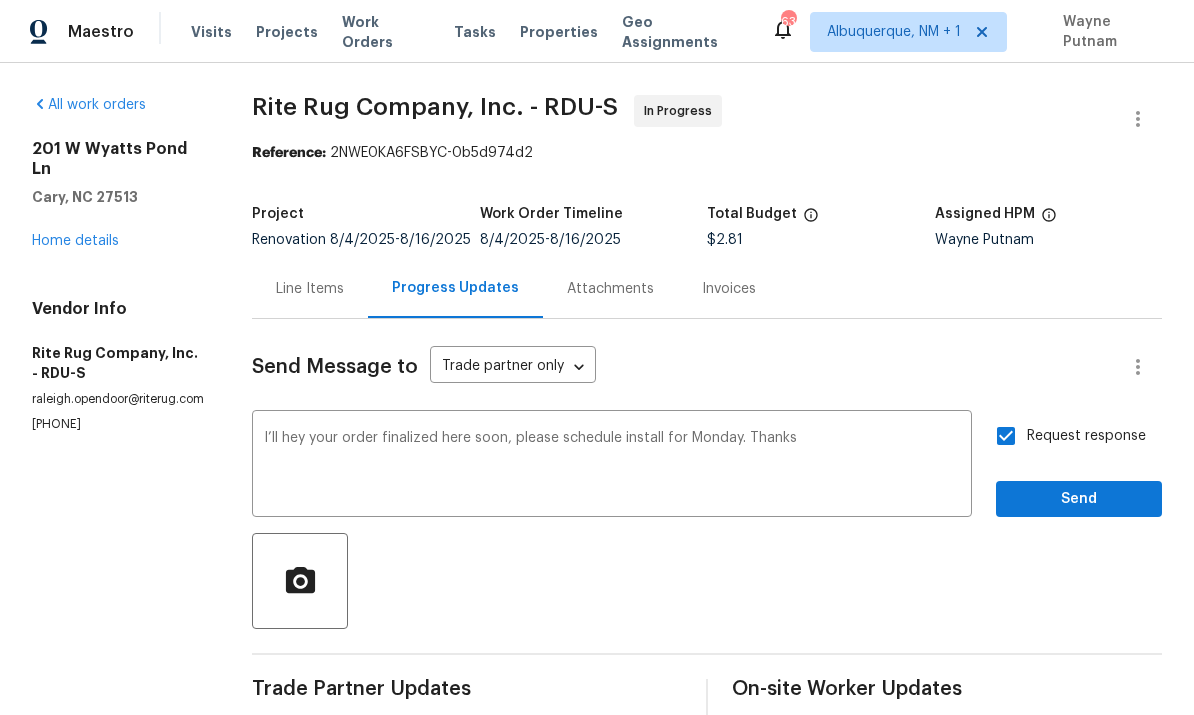 scroll, scrollTop: 47, scrollLeft: 0, axis: vertical 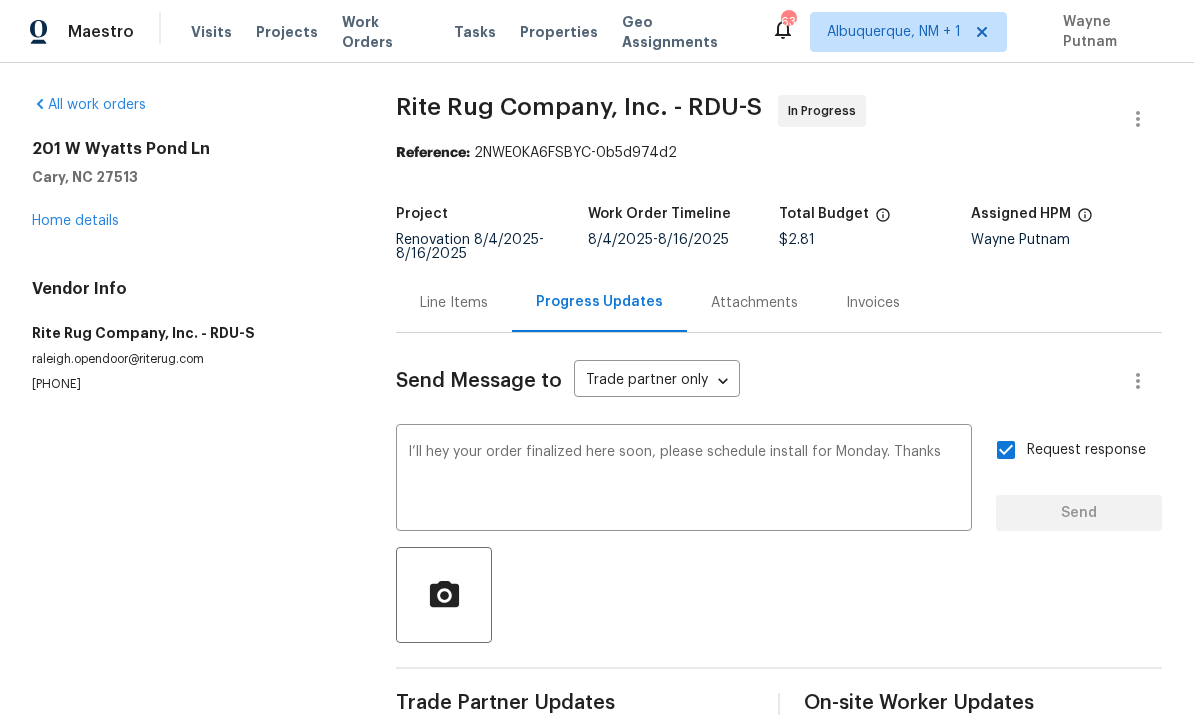 type 